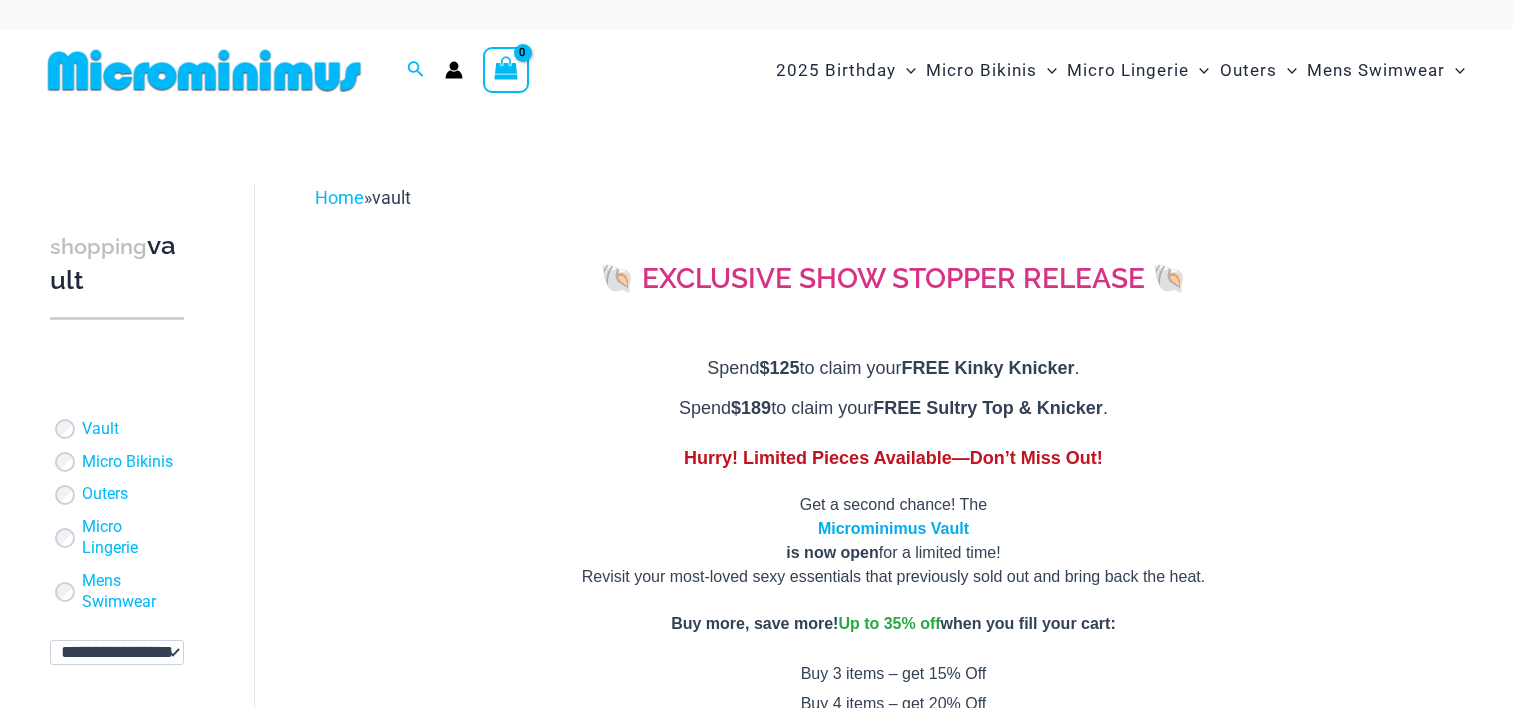 scroll, scrollTop: 0, scrollLeft: 0, axis: both 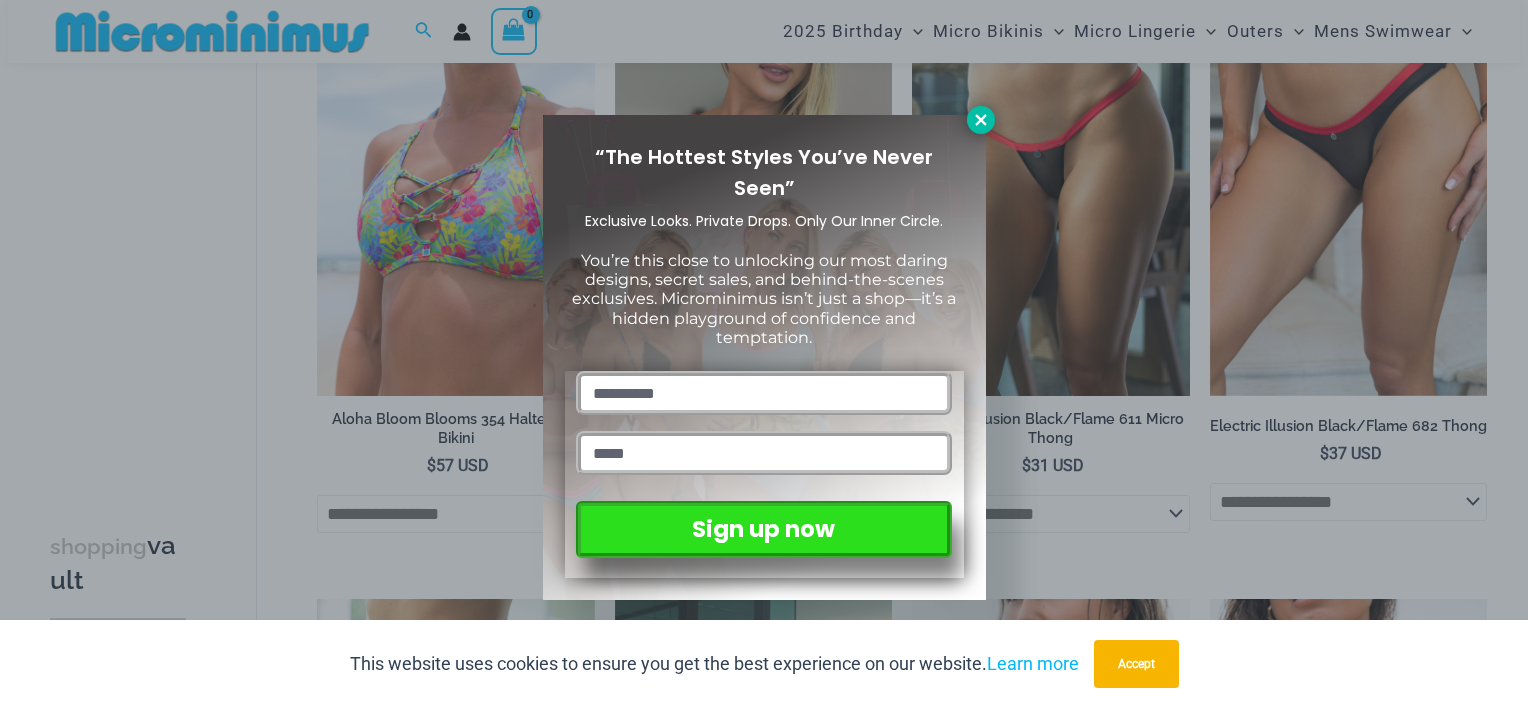 click 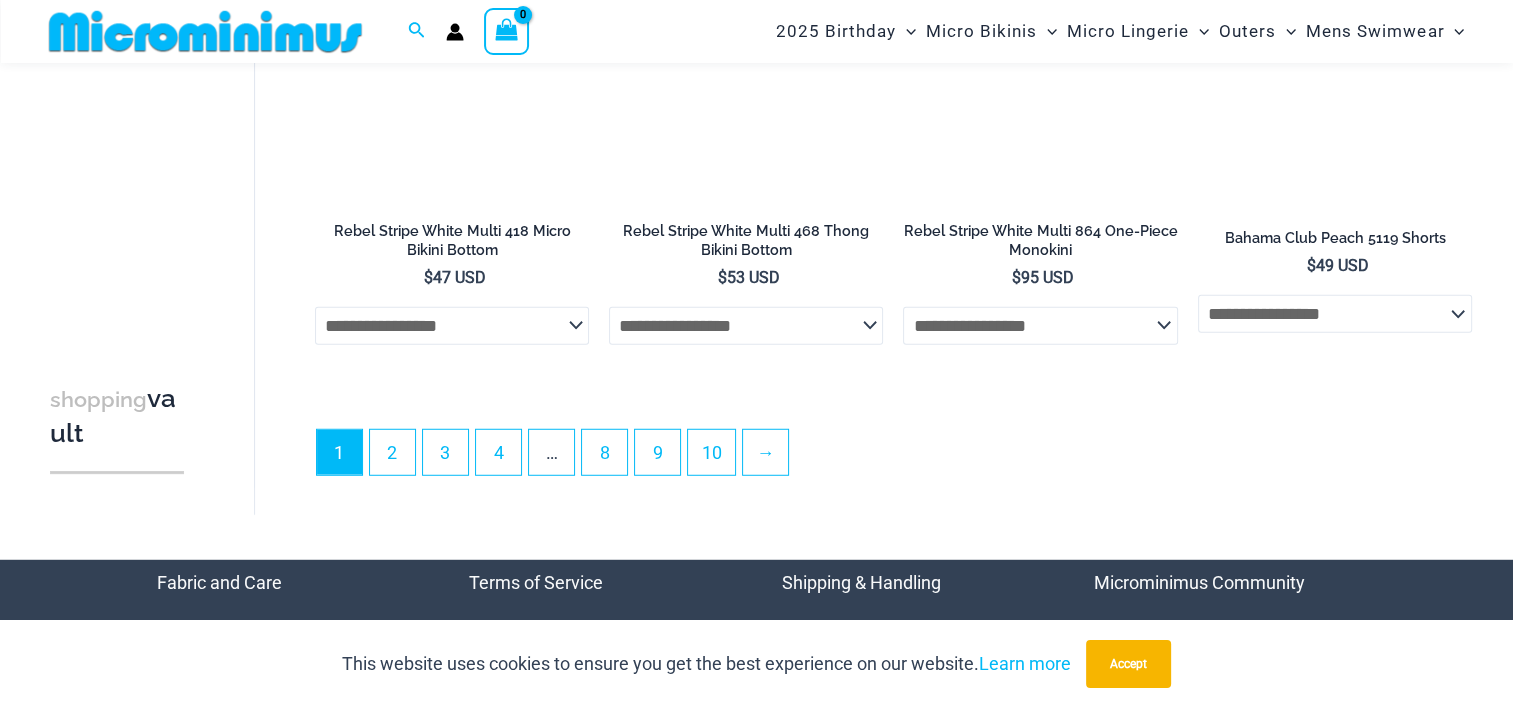 scroll, scrollTop: 5681, scrollLeft: 0, axis: vertical 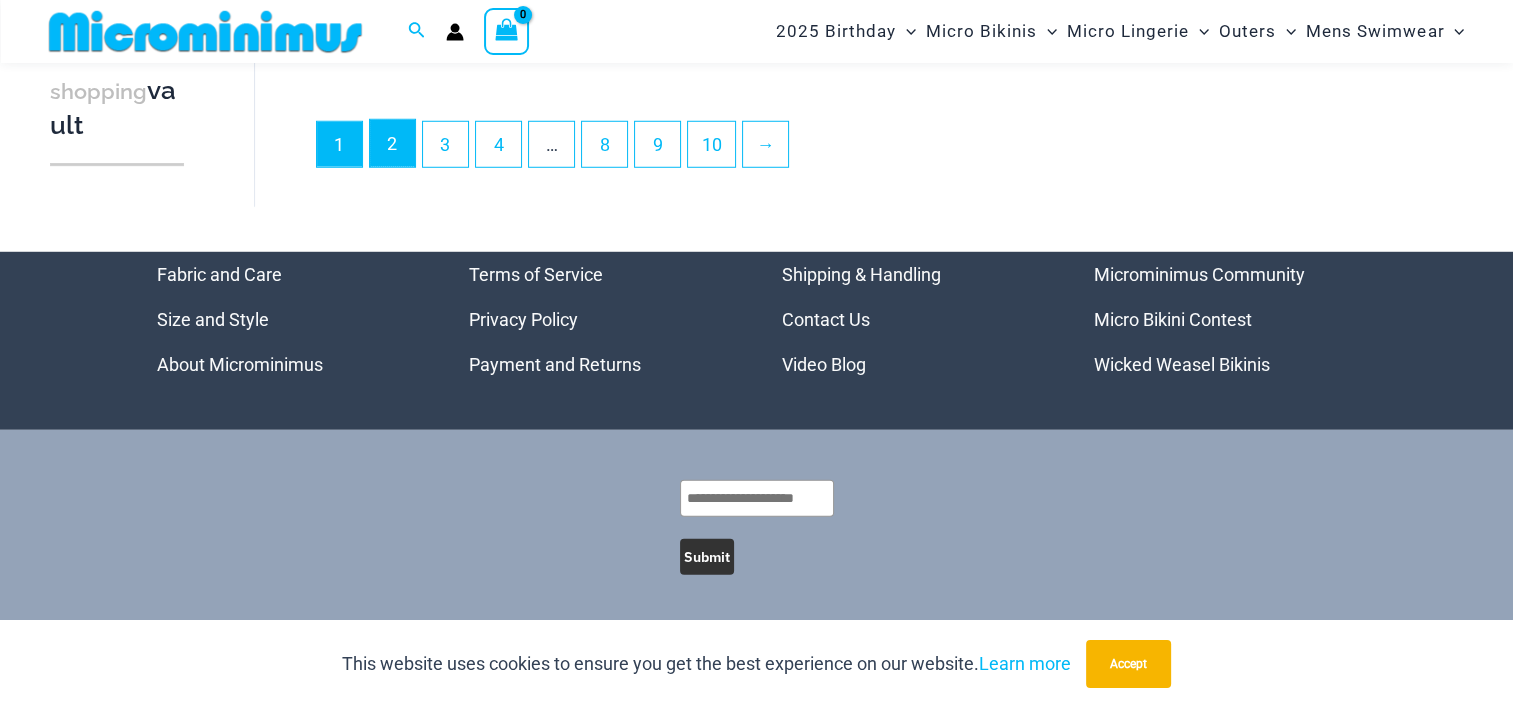 click on "2" at bounding box center (392, 143) 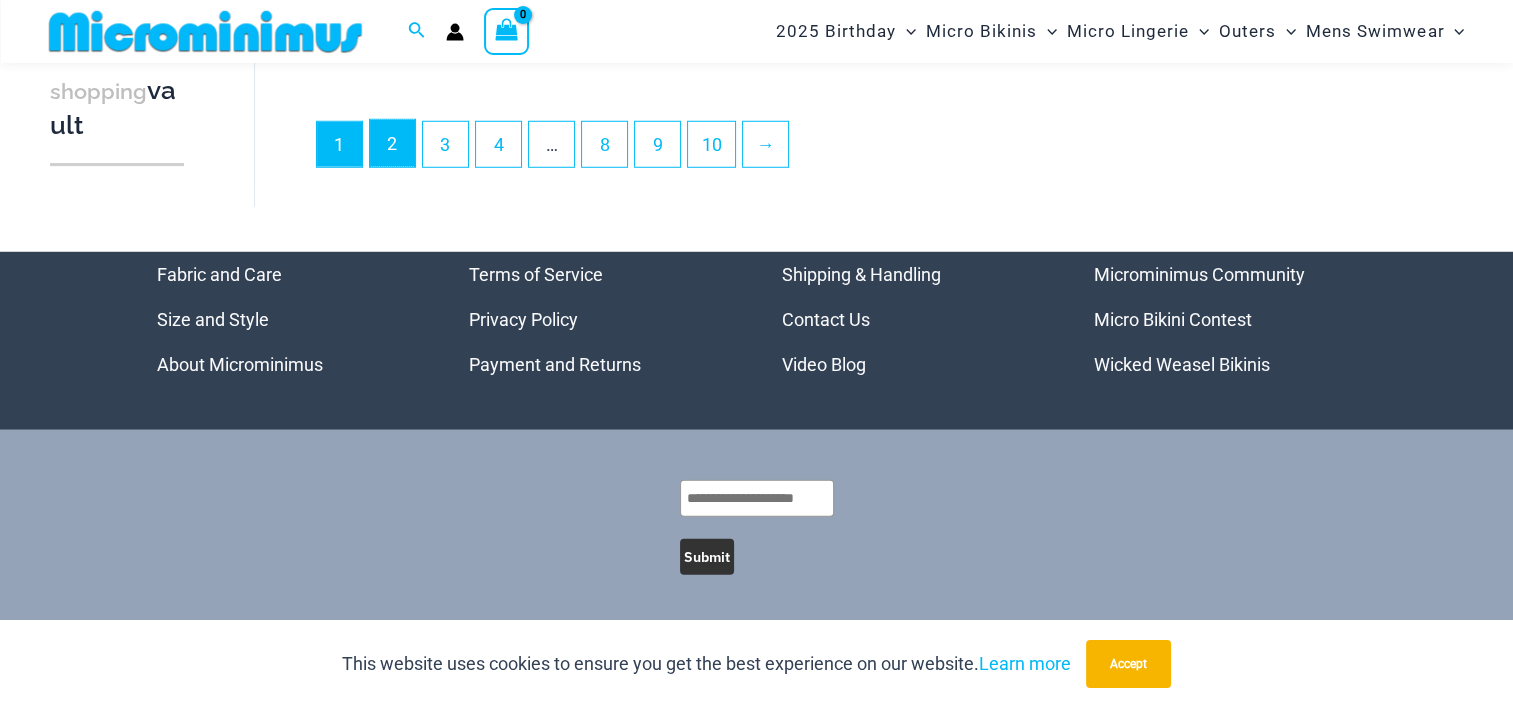 scroll, scrollTop: 5683, scrollLeft: 0, axis: vertical 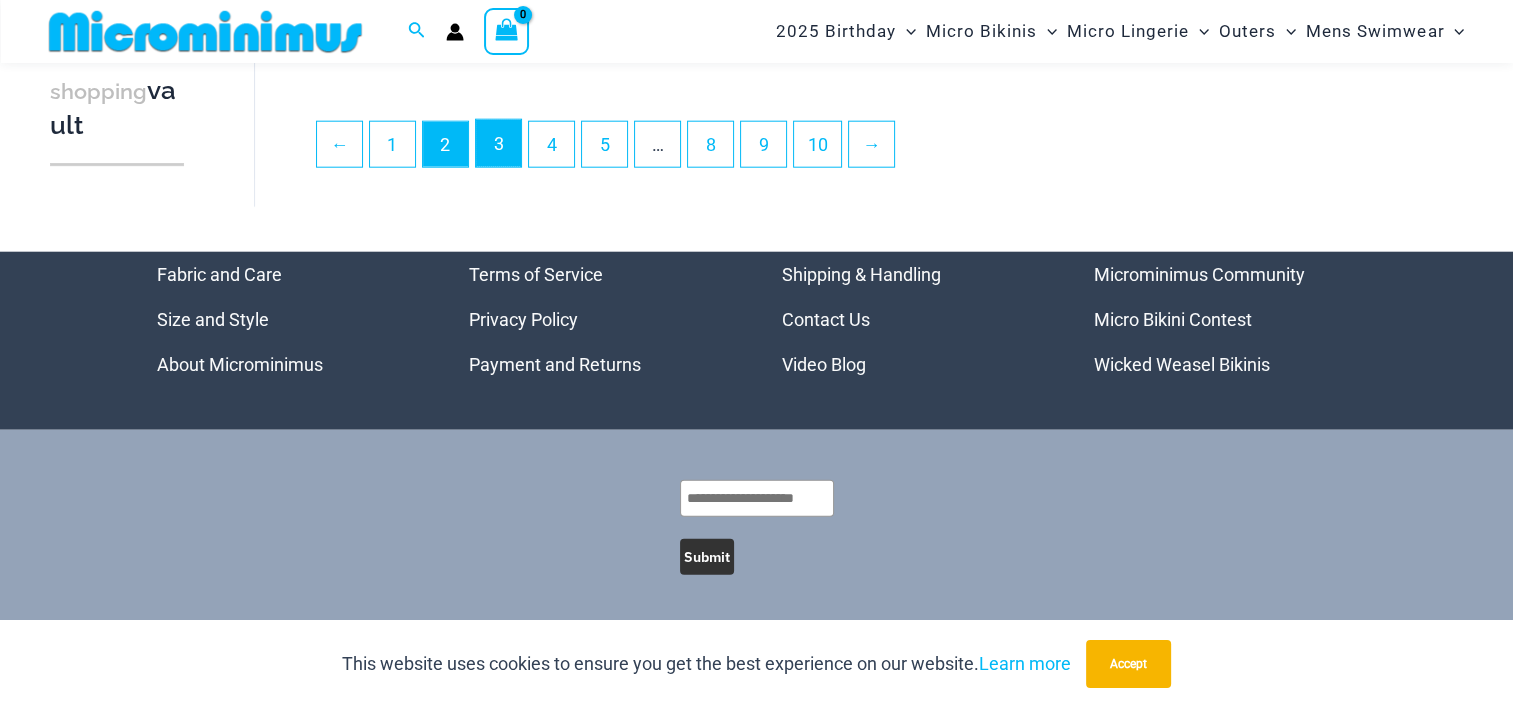 click on "3" at bounding box center (498, 143) 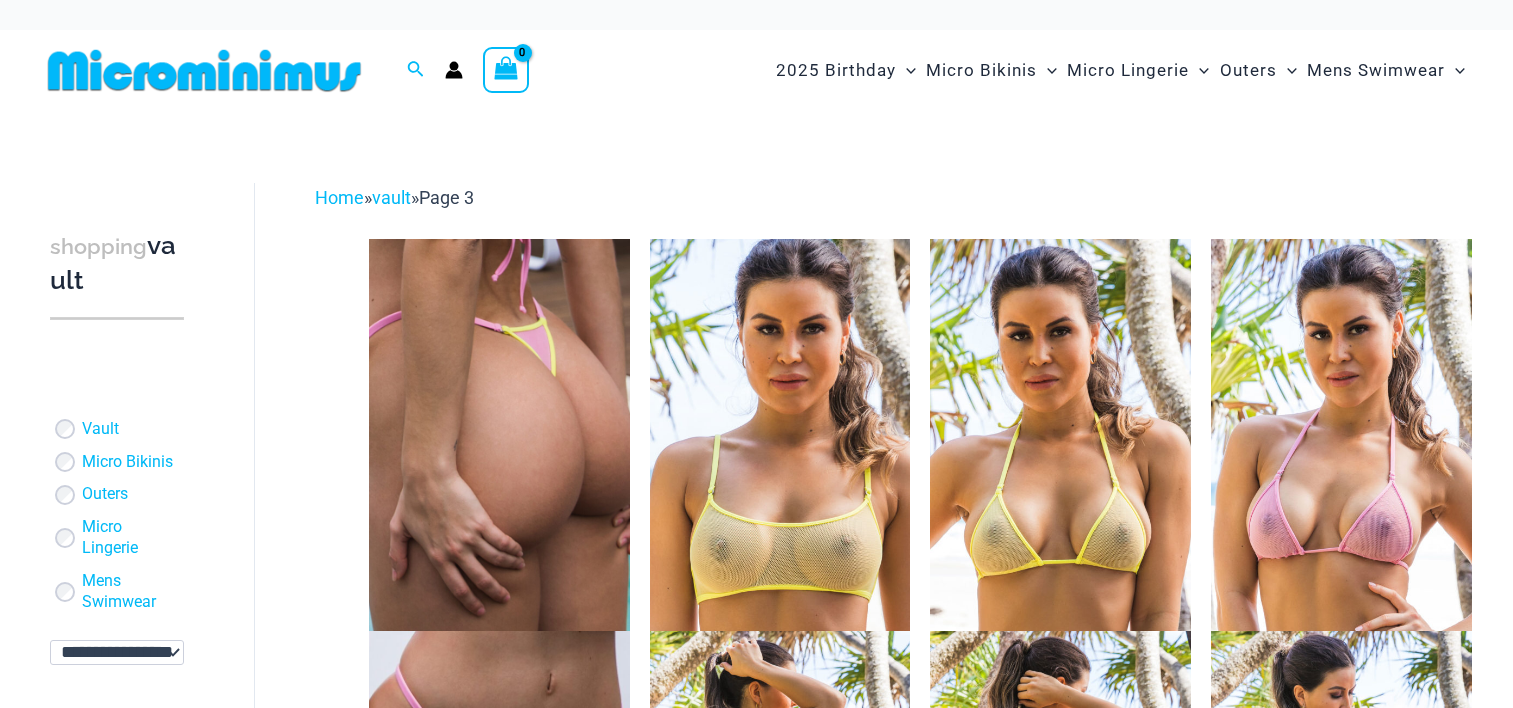 scroll, scrollTop: 0, scrollLeft: 0, axis: both 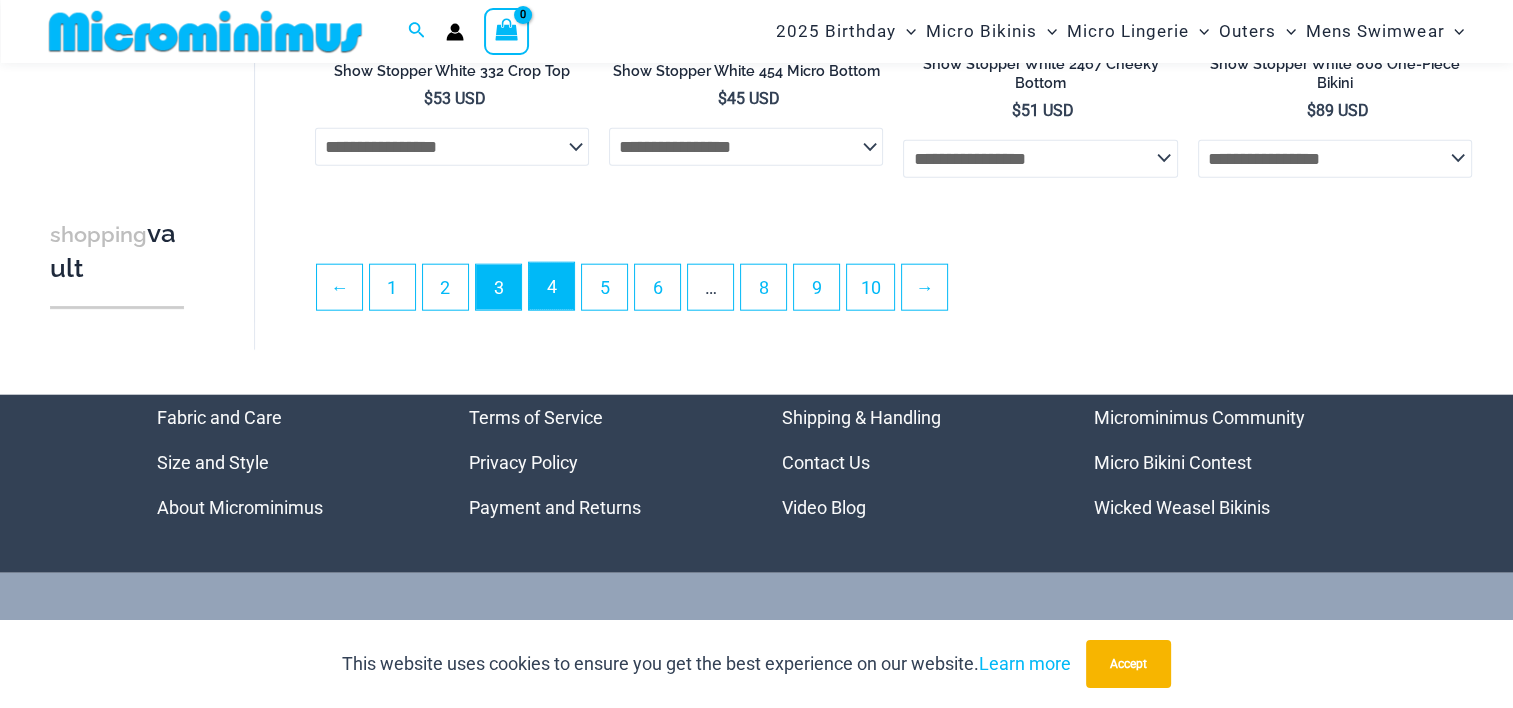 click on "4" at bounding box center (551, 286) 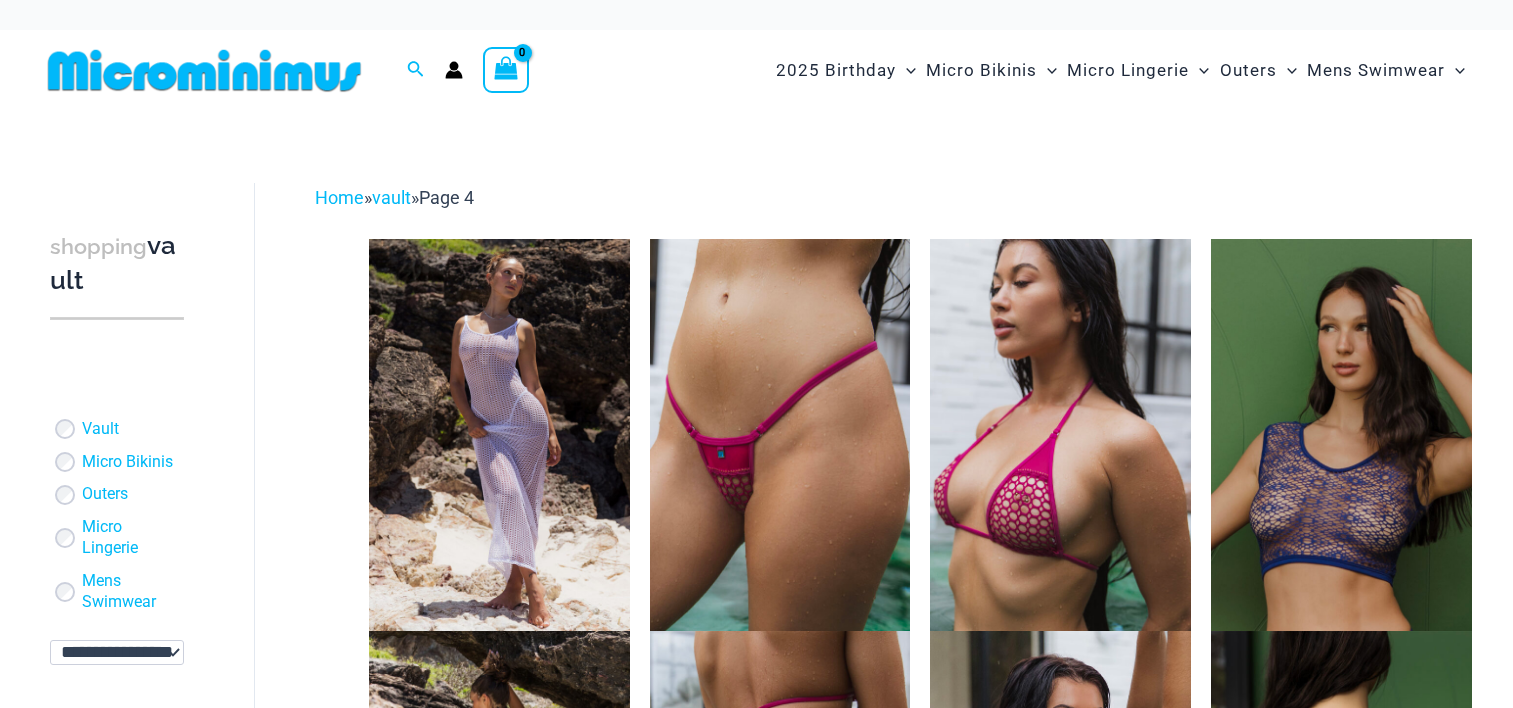 scroll, scrollTop: 0, scrollLeft: 0, axis: both 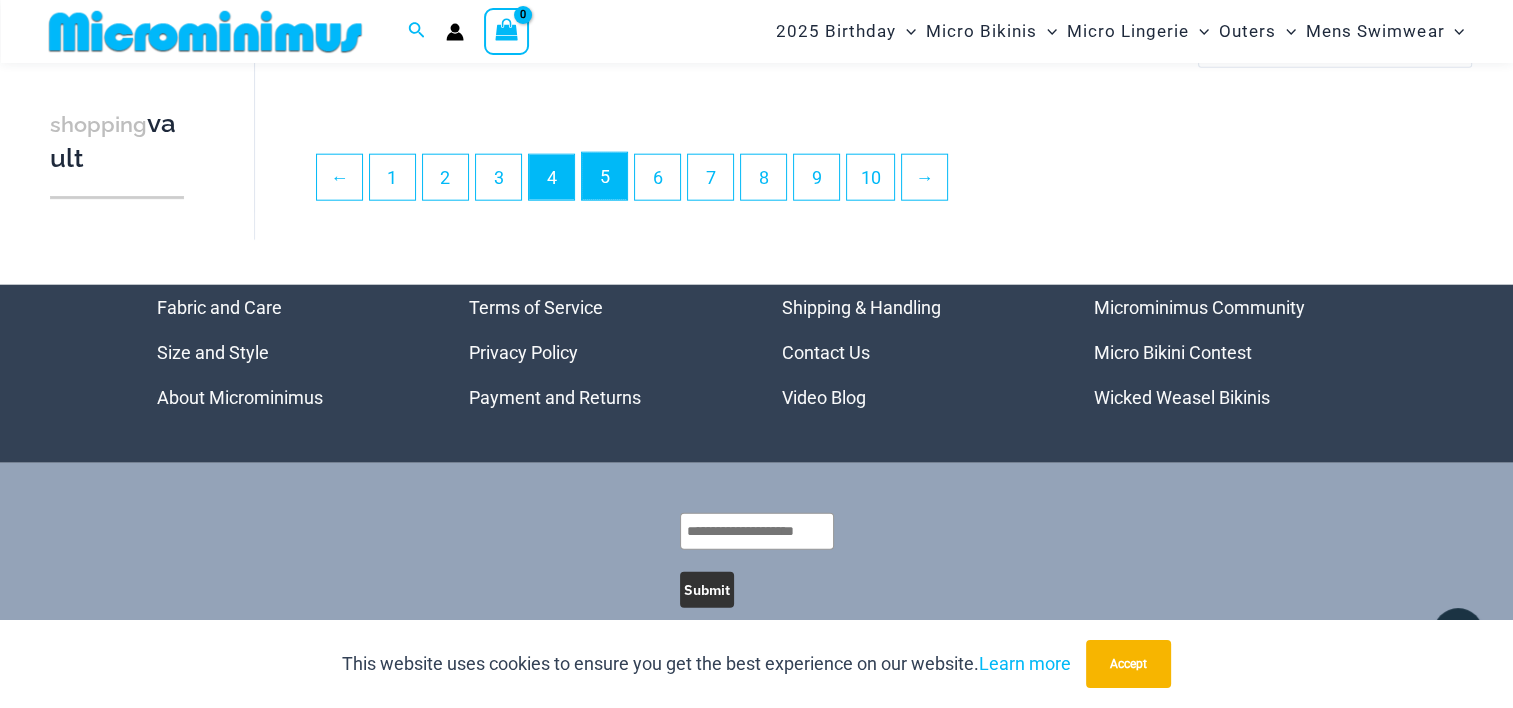 click on "5" at bounding box center (604, 176) 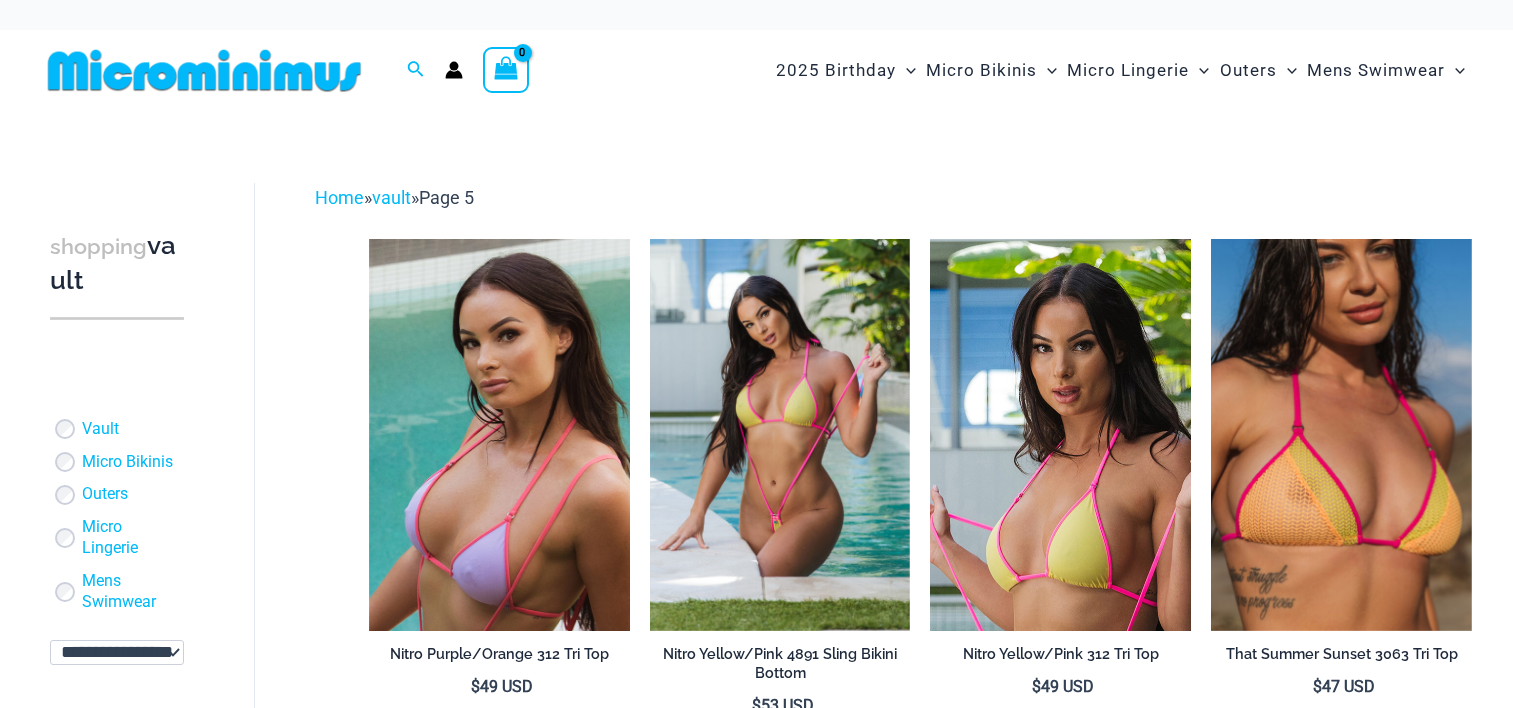 scroll, scrollTop: 0, scrollLeft: 0, axis: both 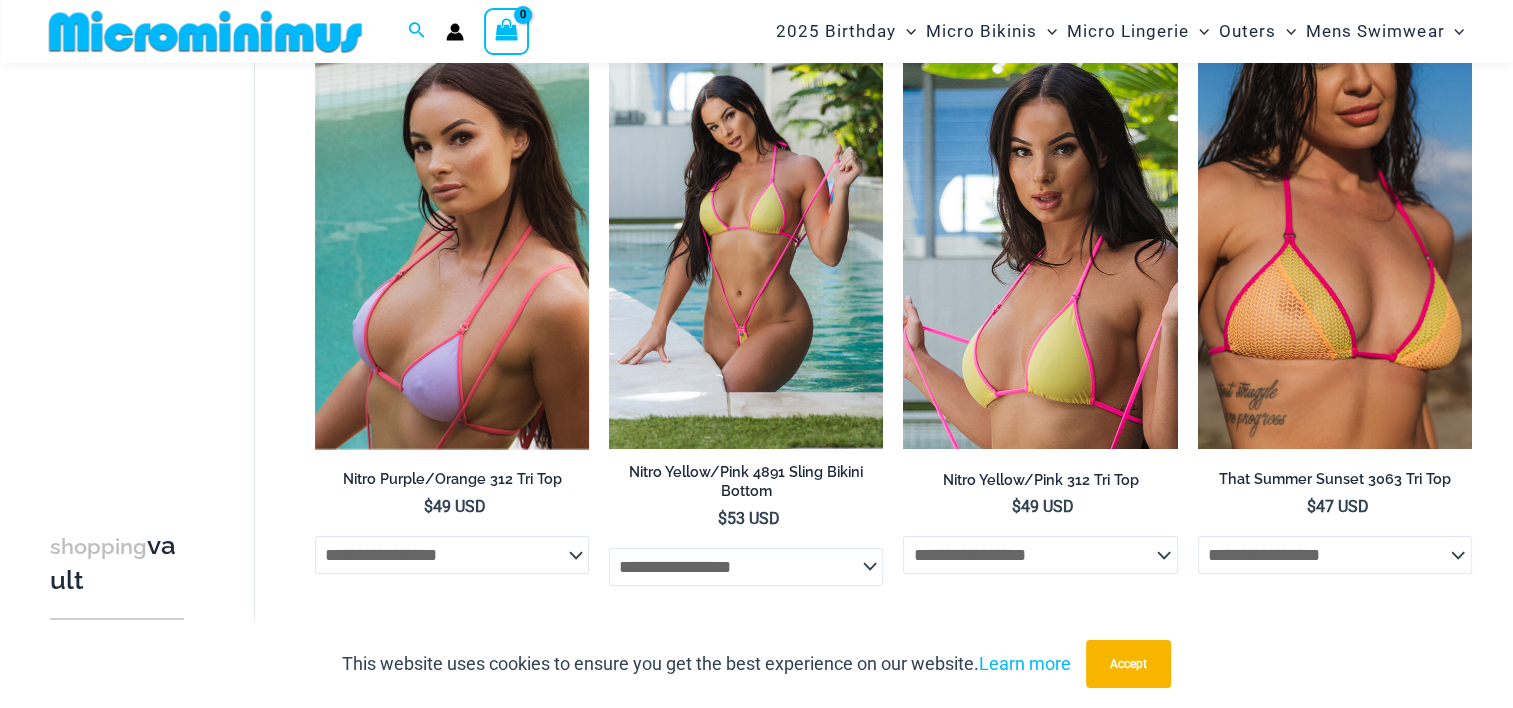 click at bounding box center [746, 242] 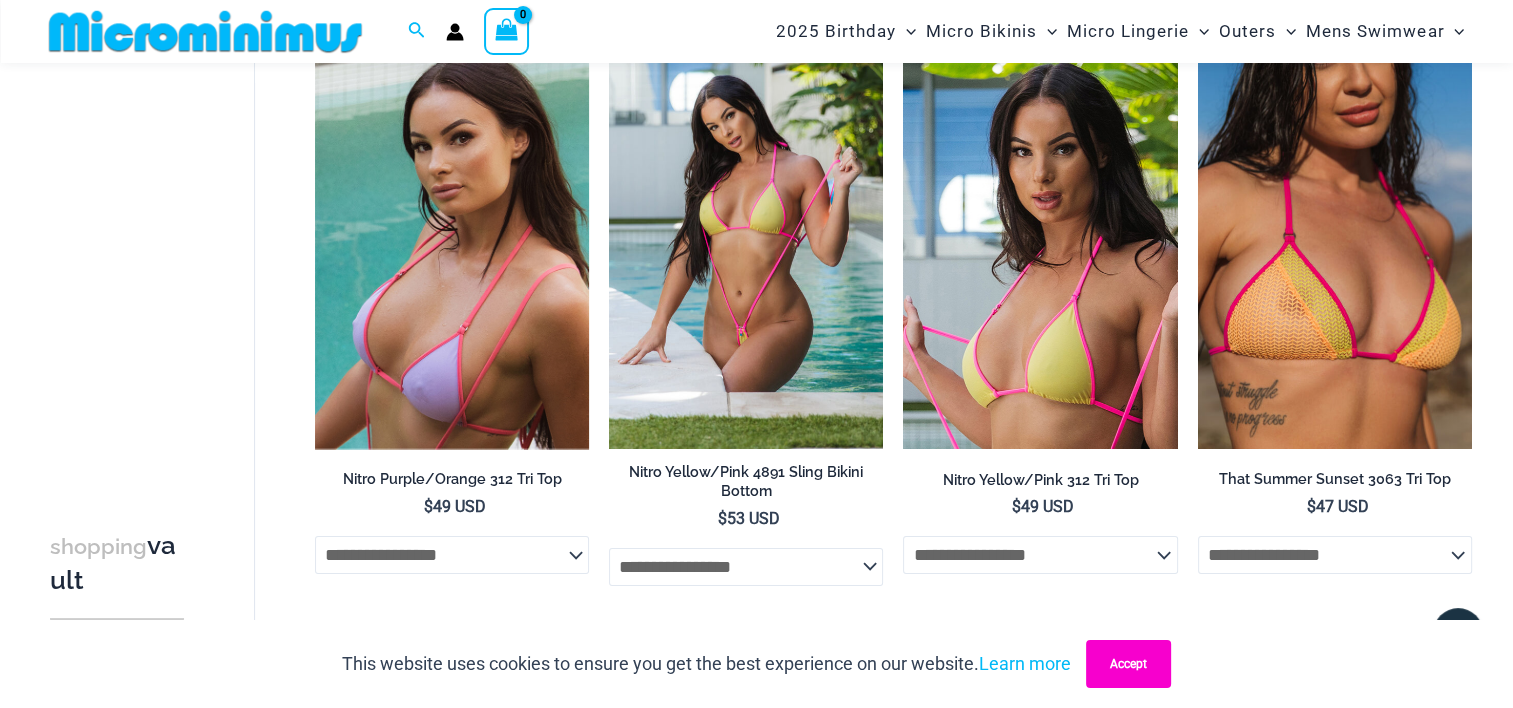 click on "Accept" at bounding box center (1128, 664) 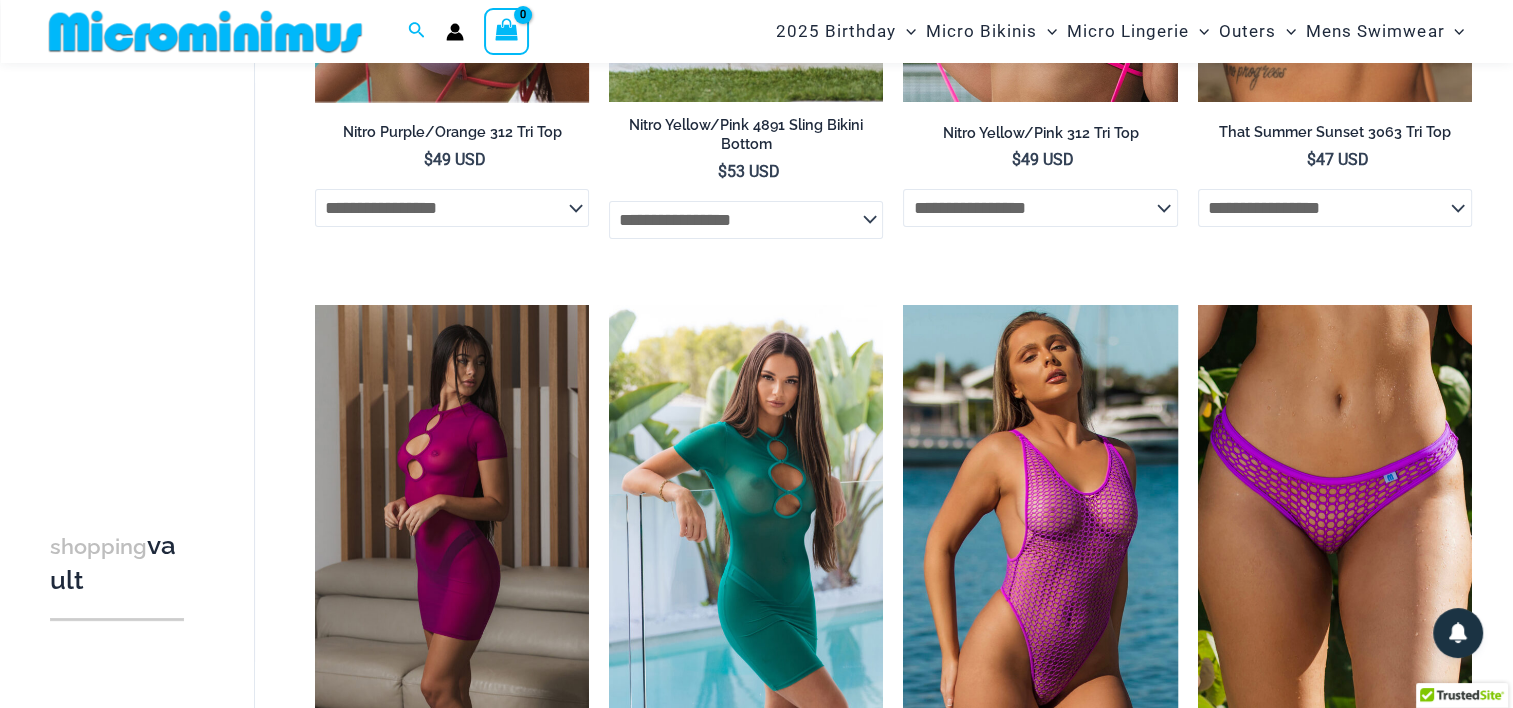 scroll, scrollTop: 184, scrollLeft: 0, axis: vertical 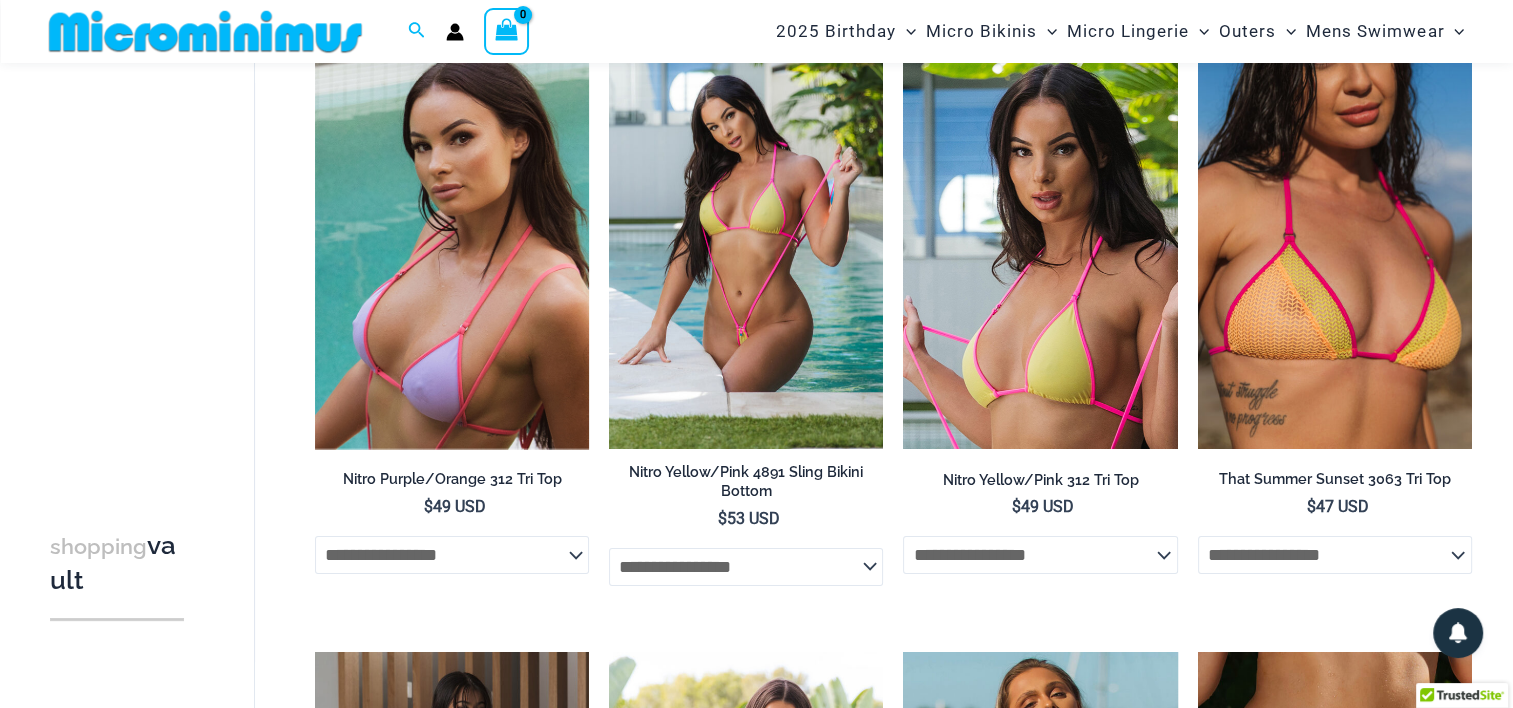 click at bounding box center (746, 242) 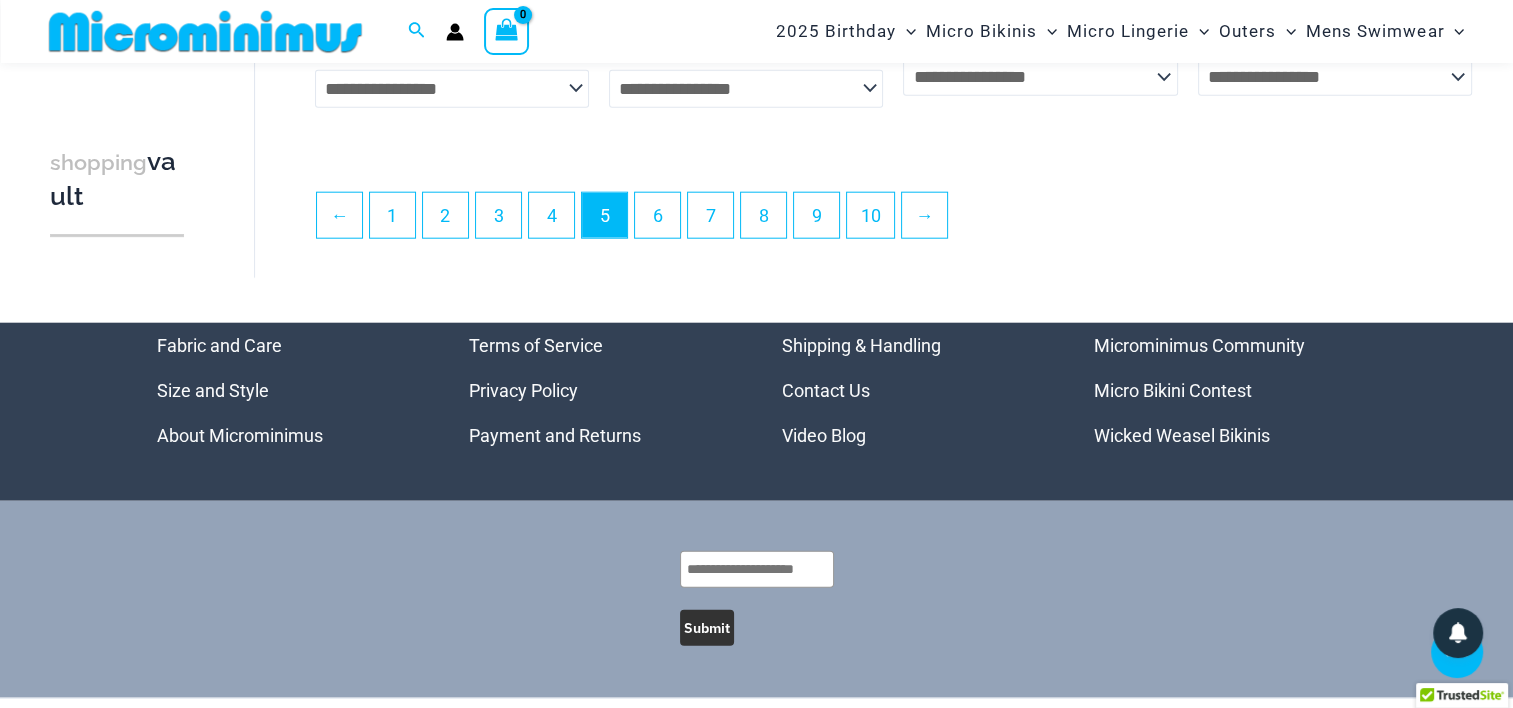 scroll, scrollTop: 5031, scrollLeft: 0, axis: vertical 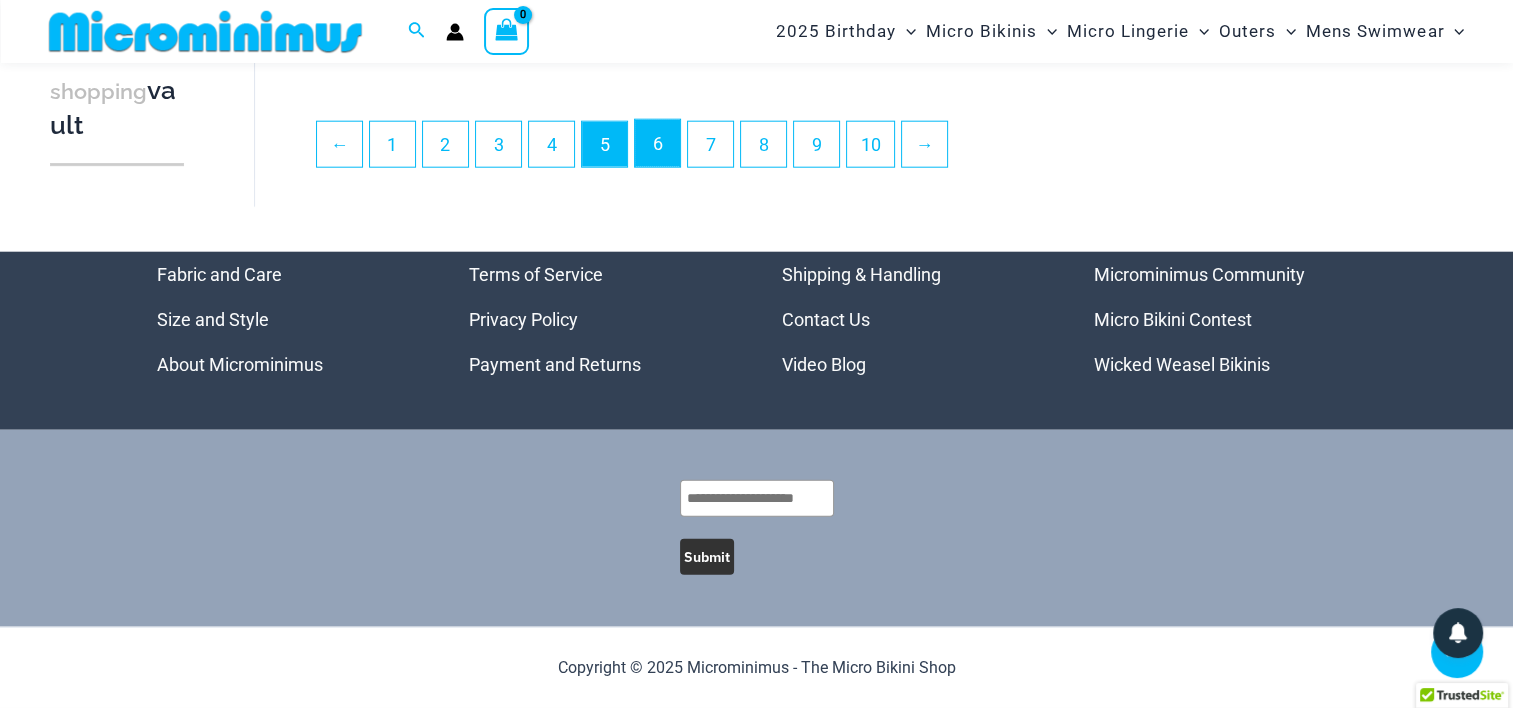 click on "6" at bounding box center (657, 143) 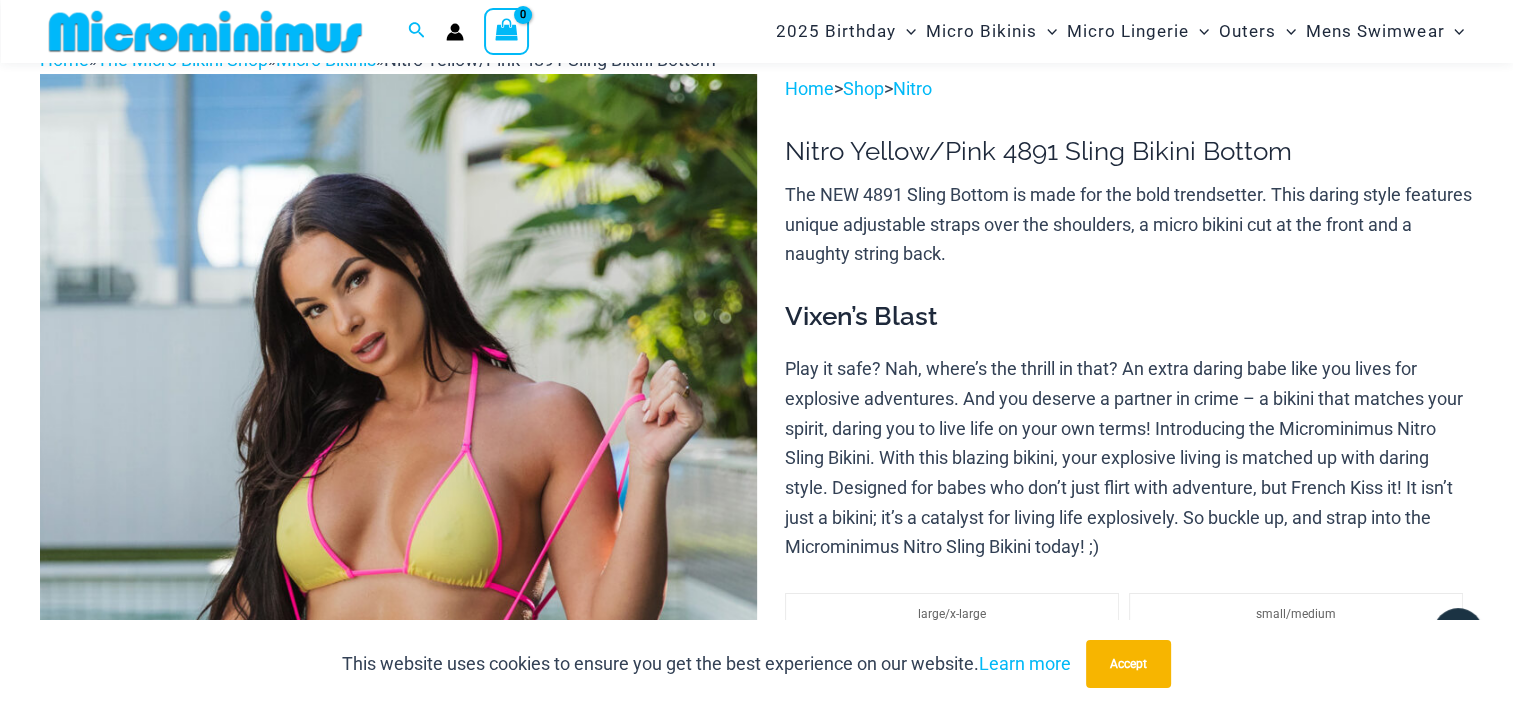 scroll, scrollTop: 84, scrollLeft: 0, axis: vertical 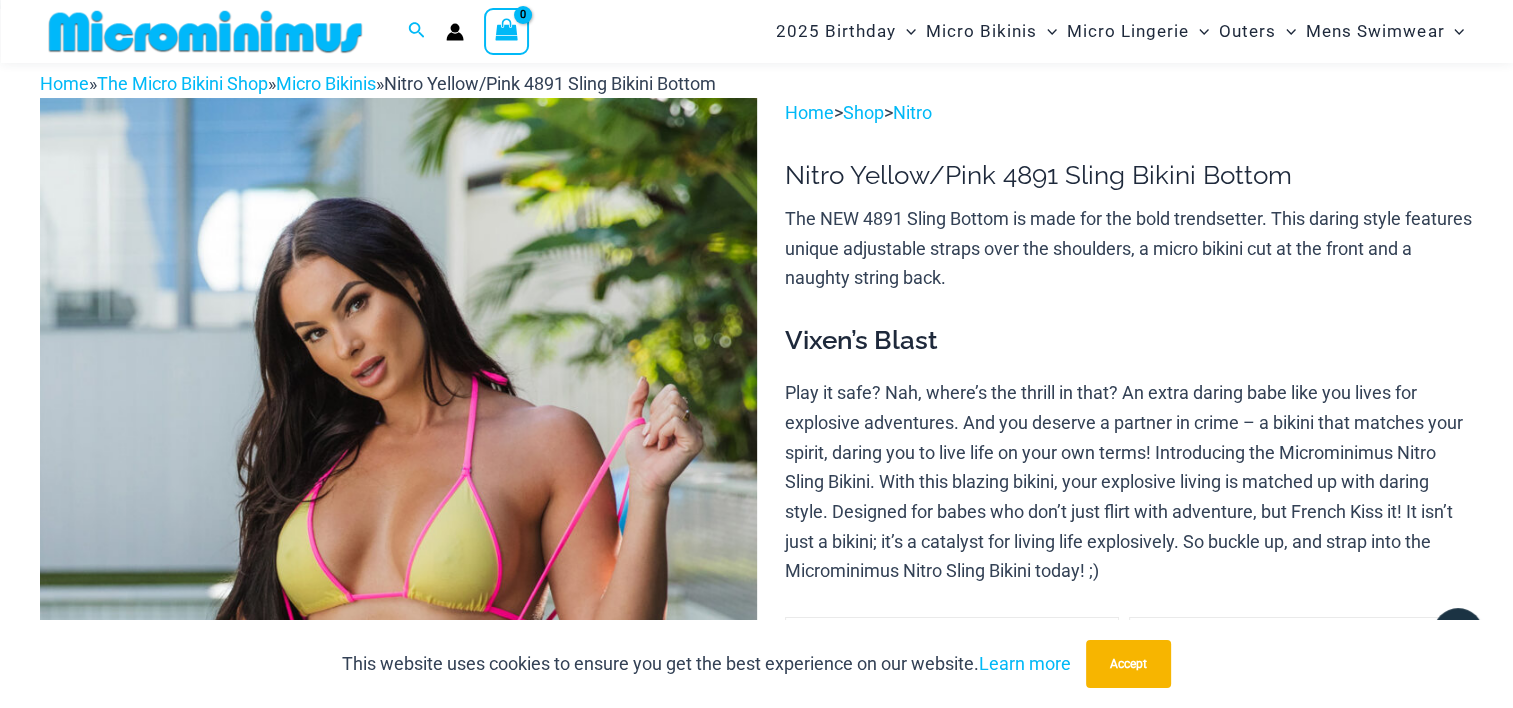 click at bounding box center (398, 635) 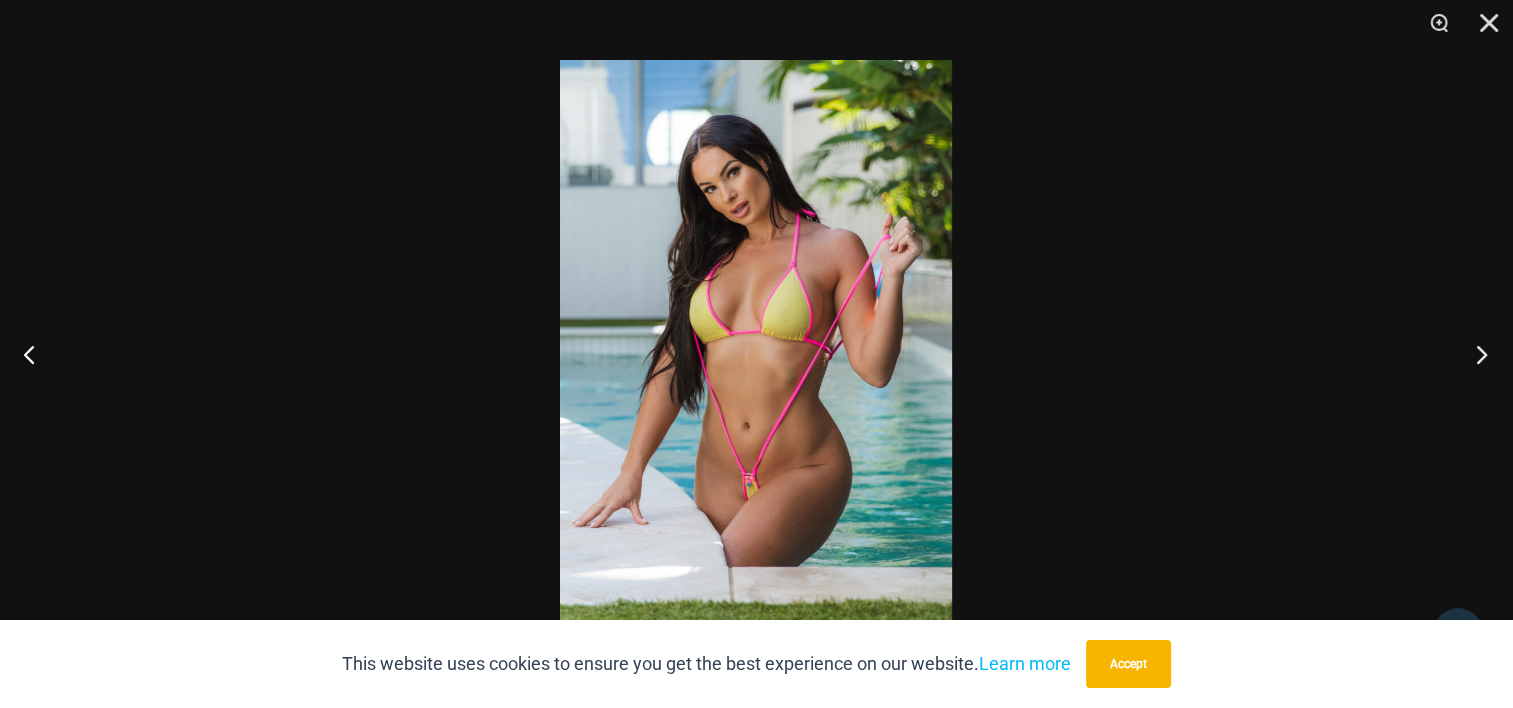 click at bounding box center (1475, 354) 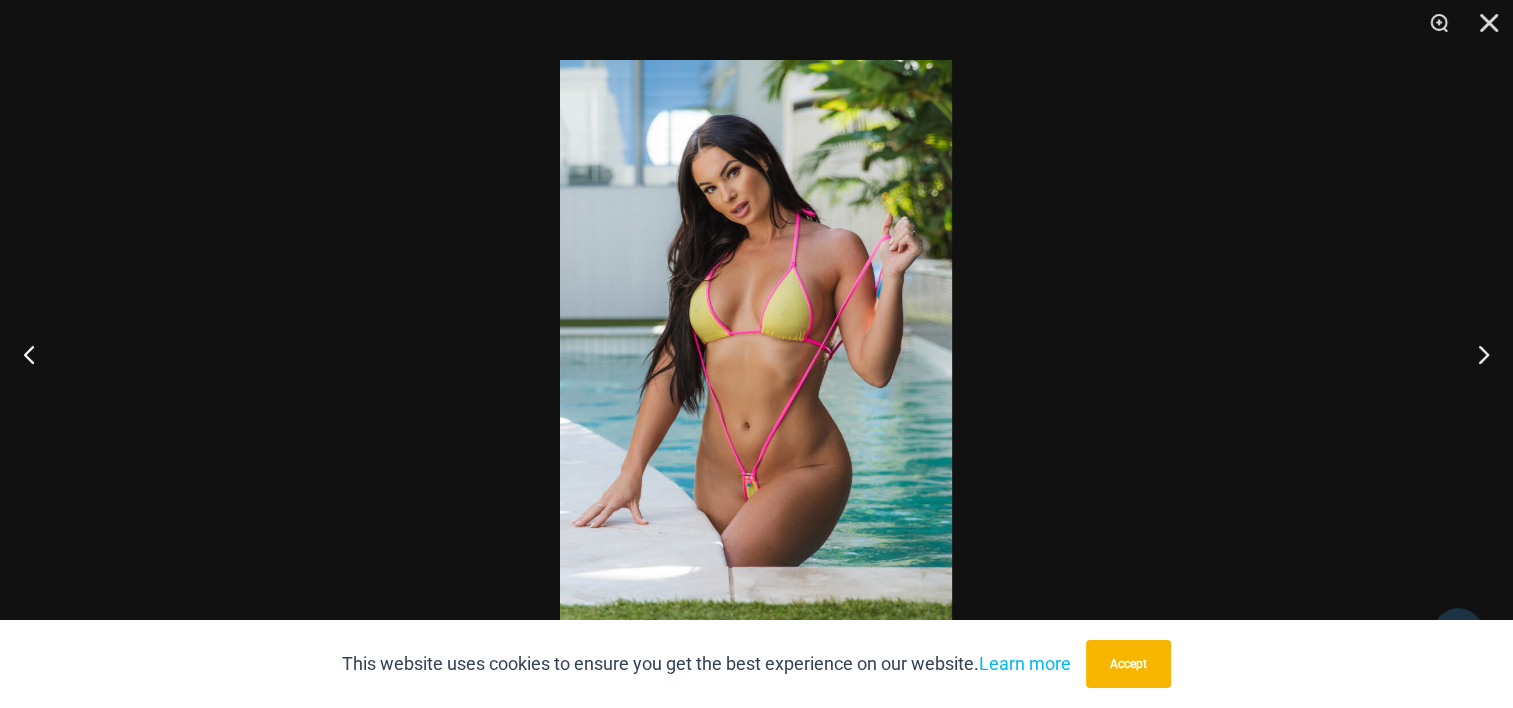 click at bounding box center (756, 354) 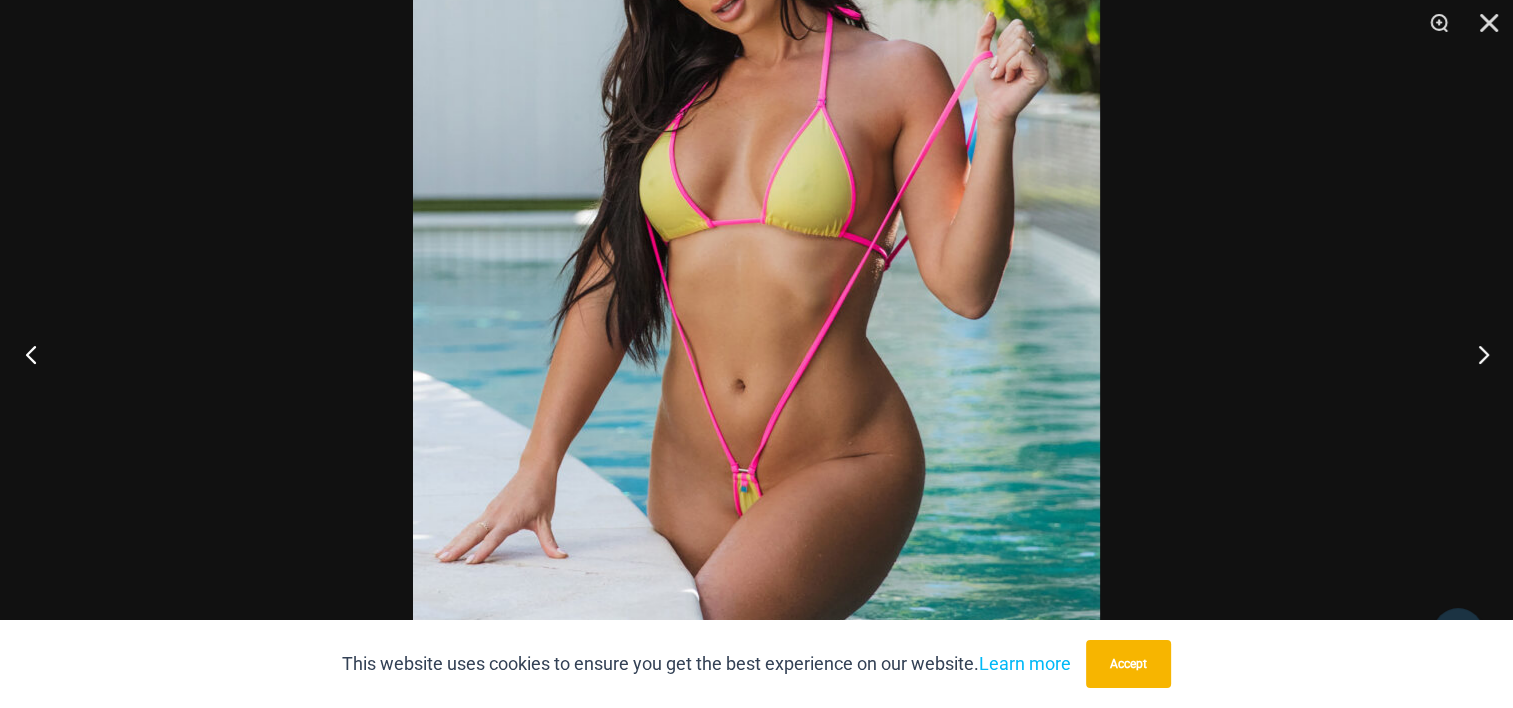 click at bounding box center (37, 354) 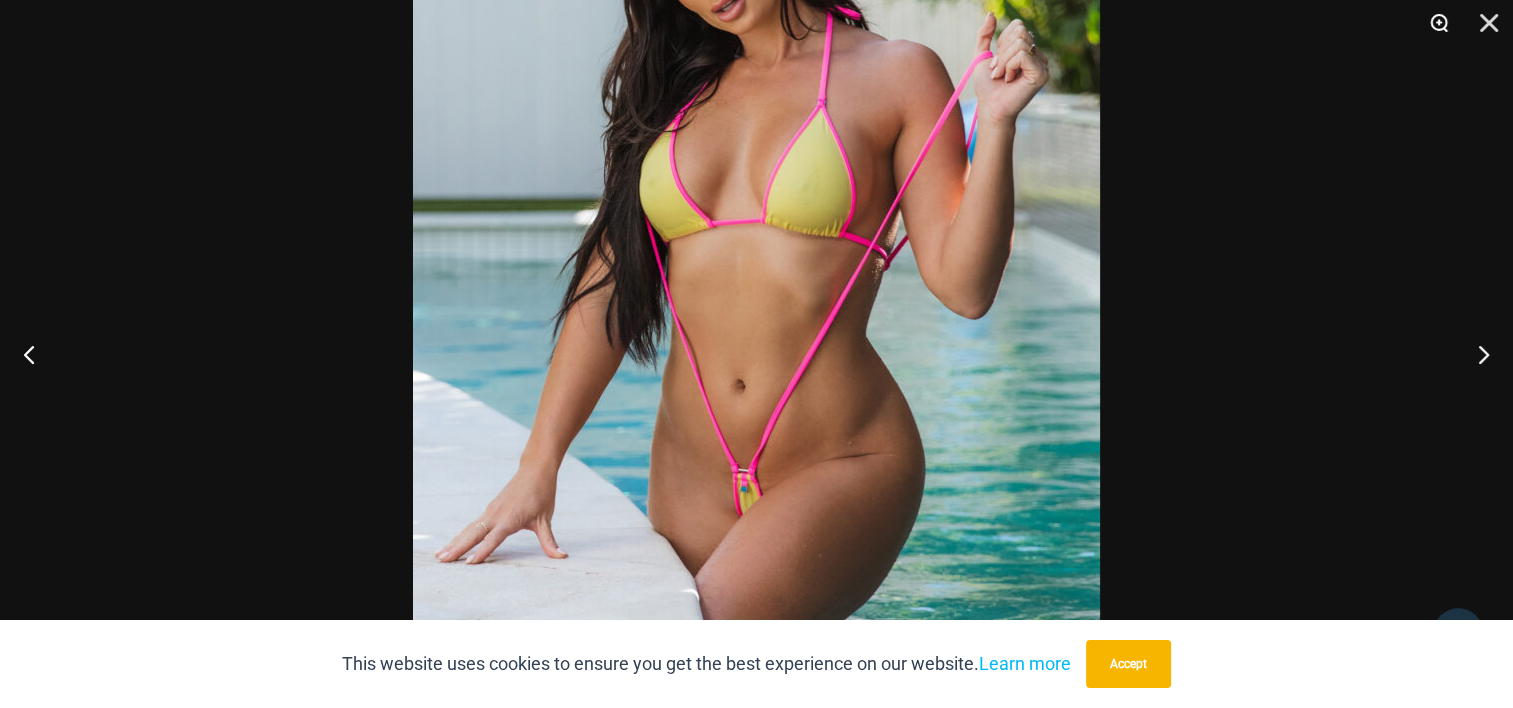 click at bounding box center (1432, 30) 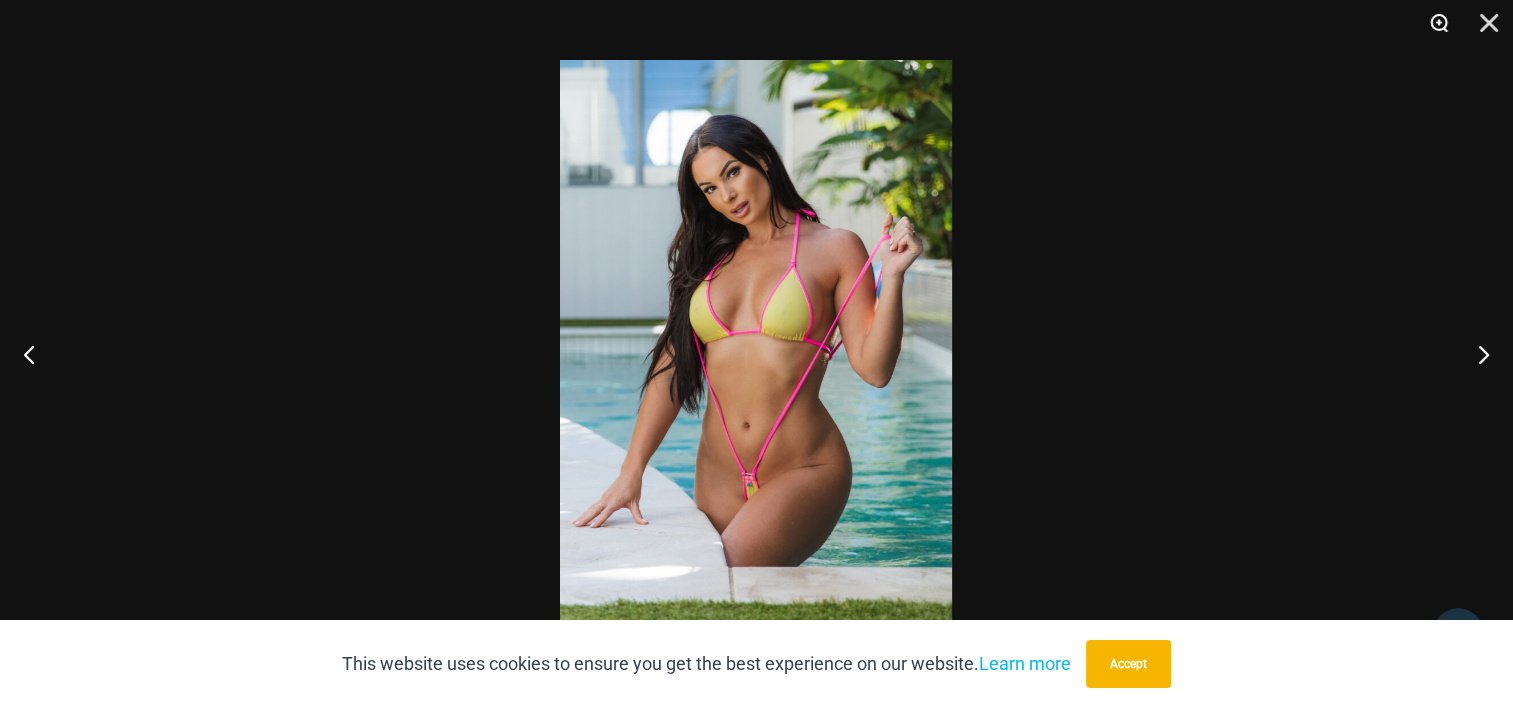 click at bounding box center [1432, 30] 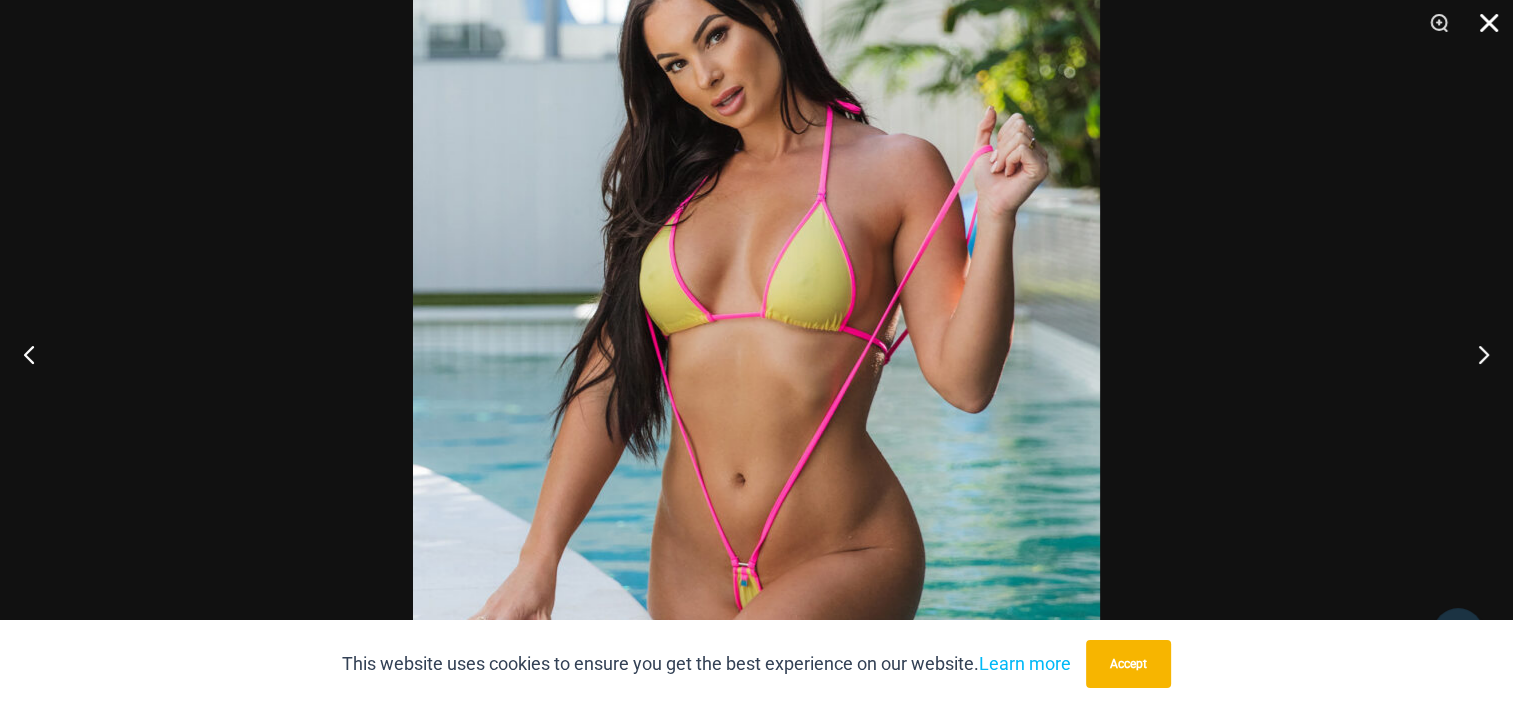 click at bounding box center [1482, 30] 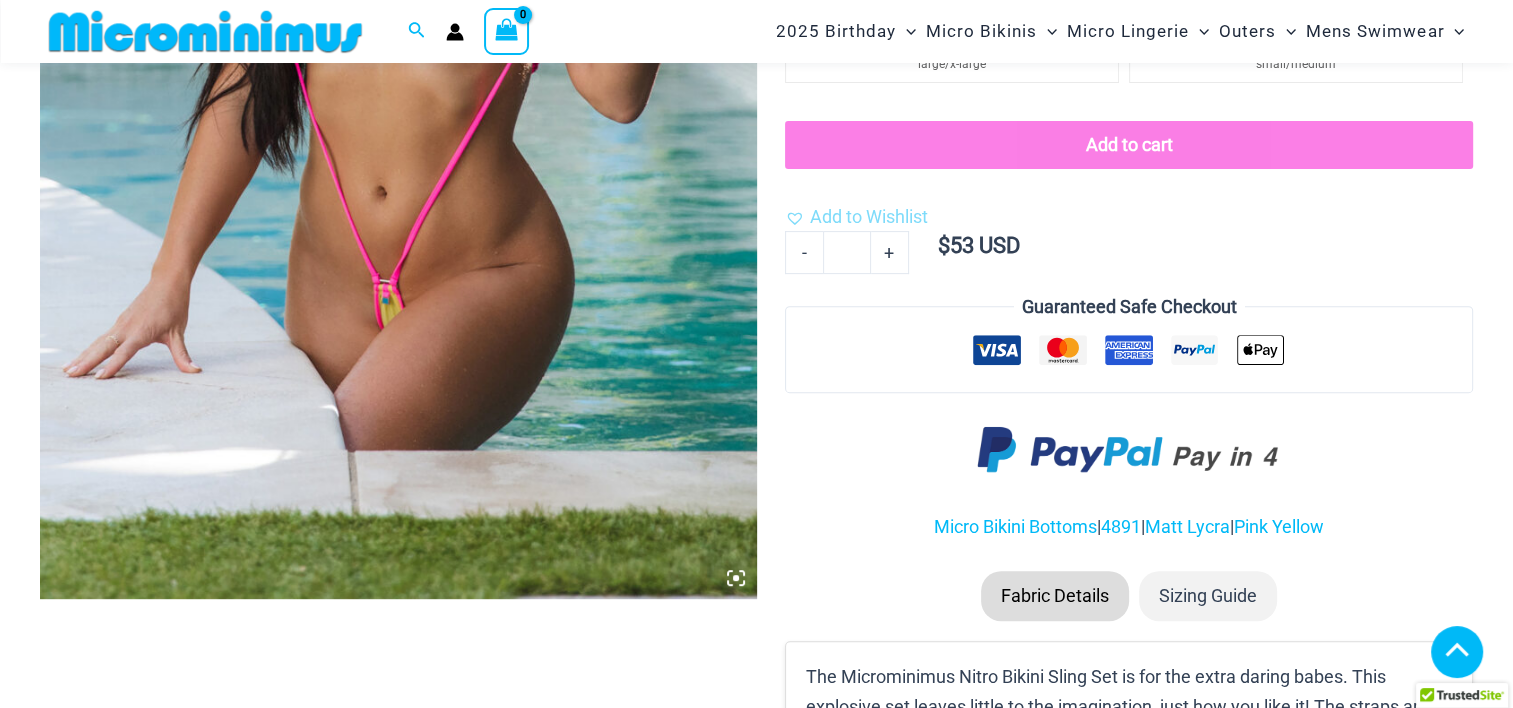 scroll, scrollTop: 492, scrollLeft: 0, axis: vertical 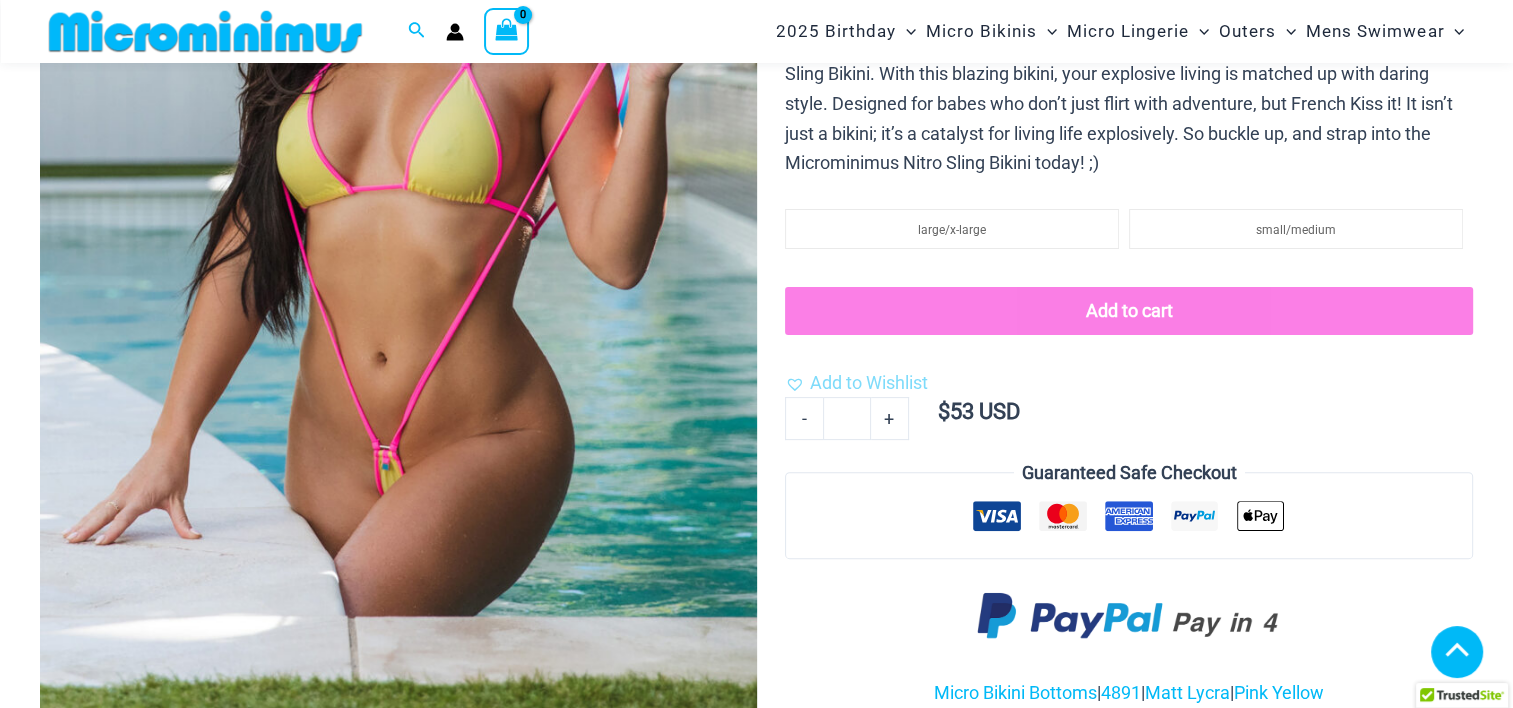 click at bounding box center (398, 227) 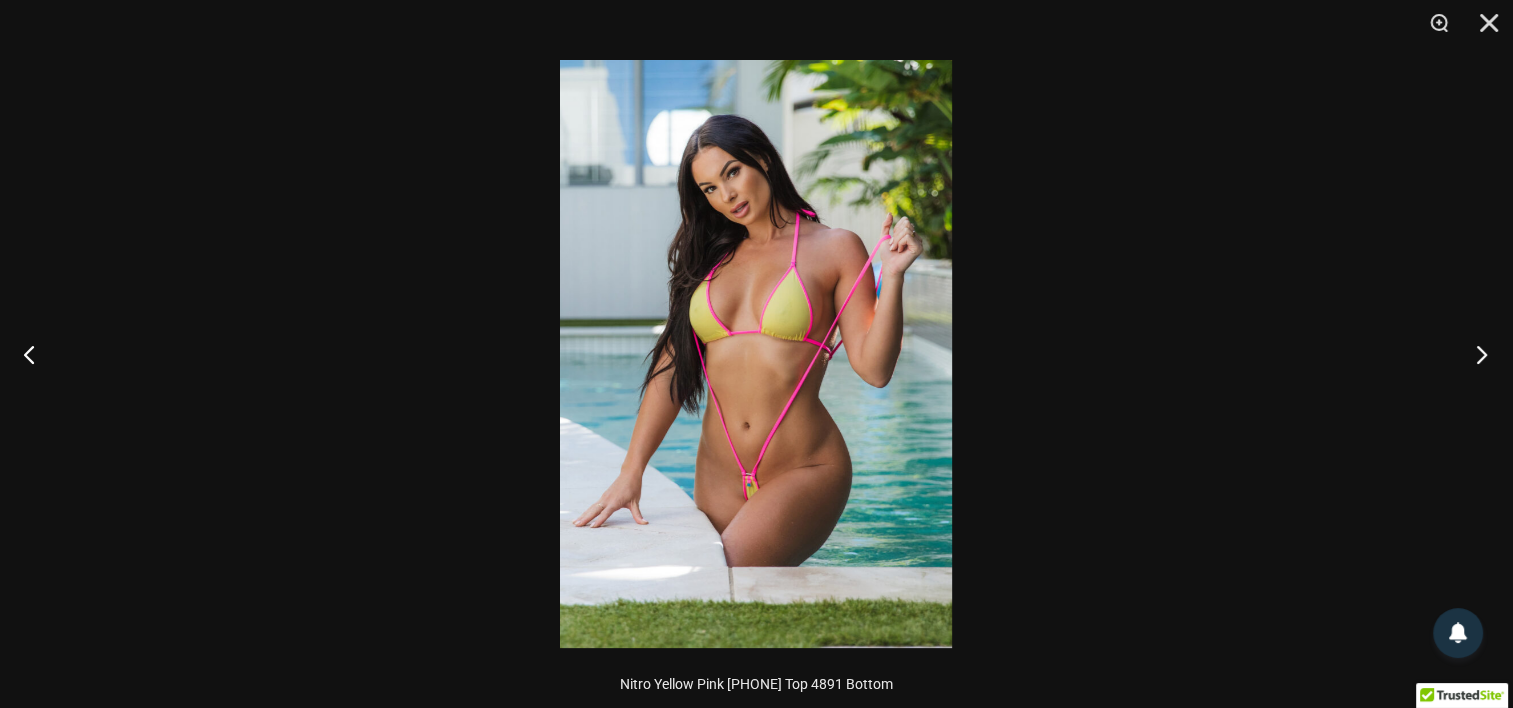 click at bounding box center [1475, 354] 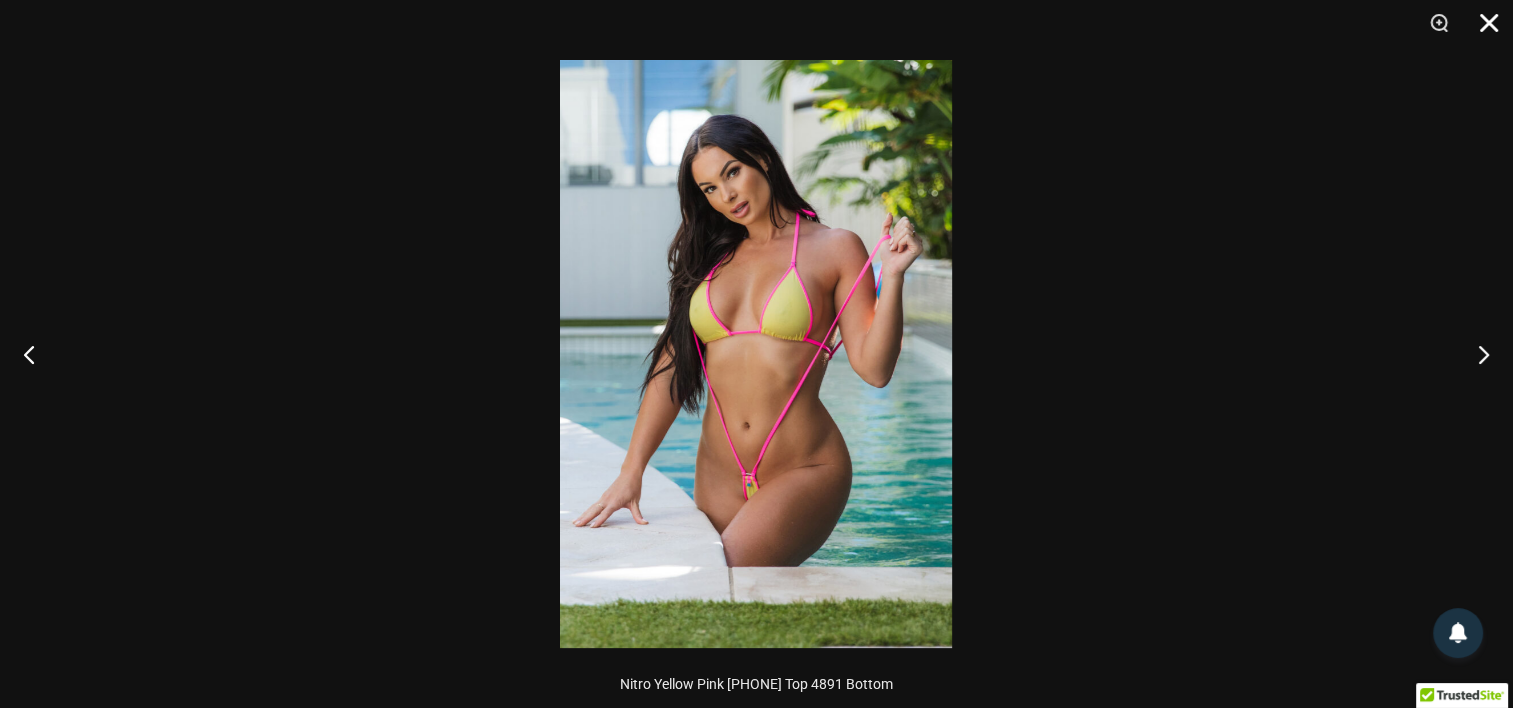 click at bounding box center [1482, 30] 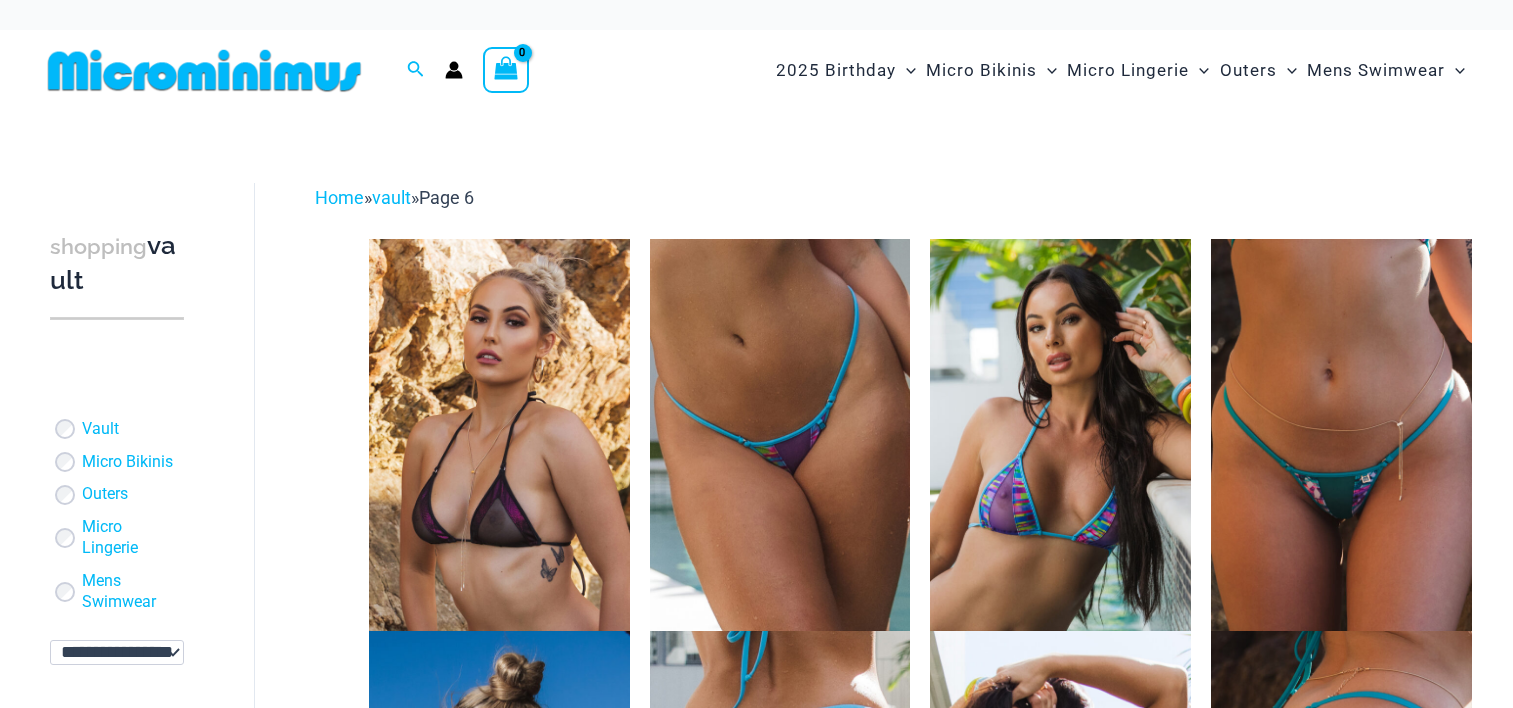 scroll, scrollTop: 0, scrollLeft: 0, axis: both 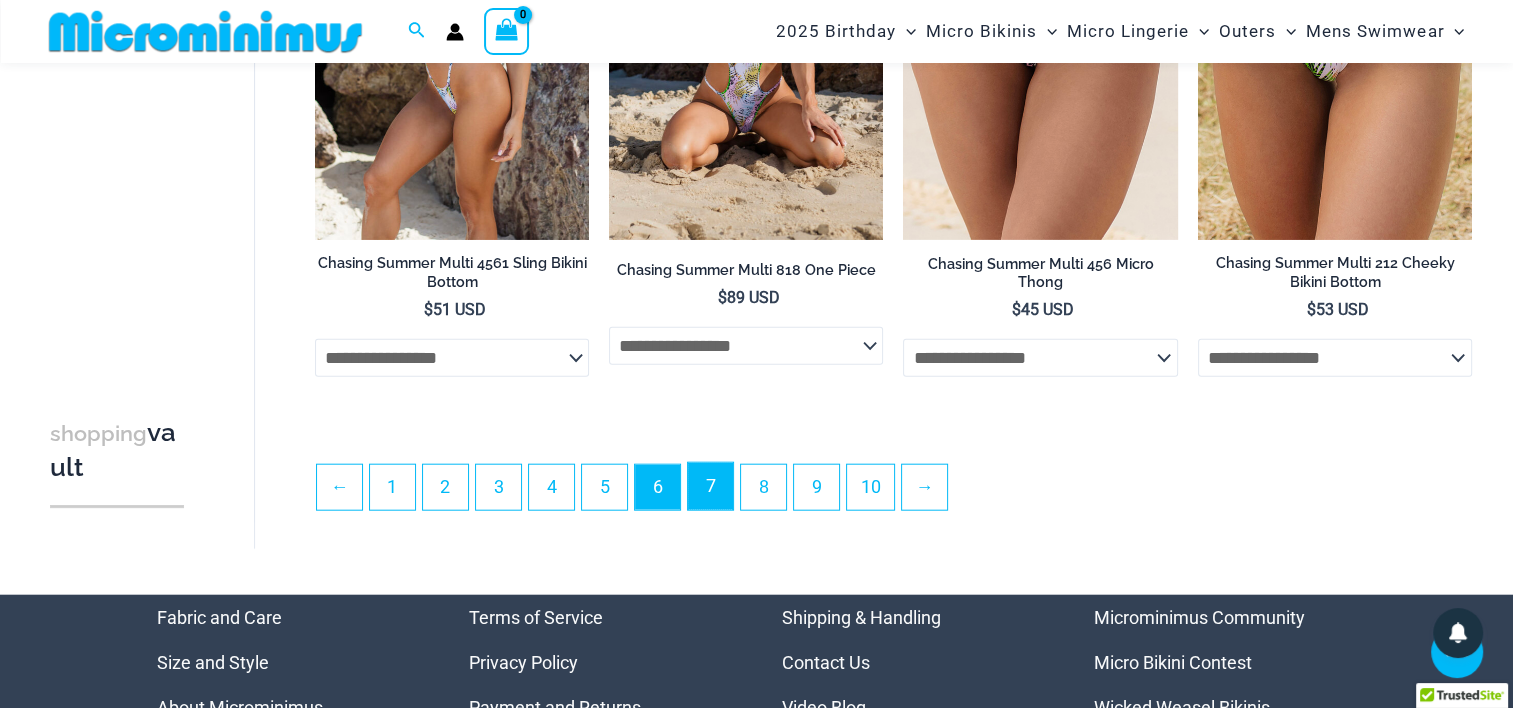 click on "7" at bounding box center [710, 486] 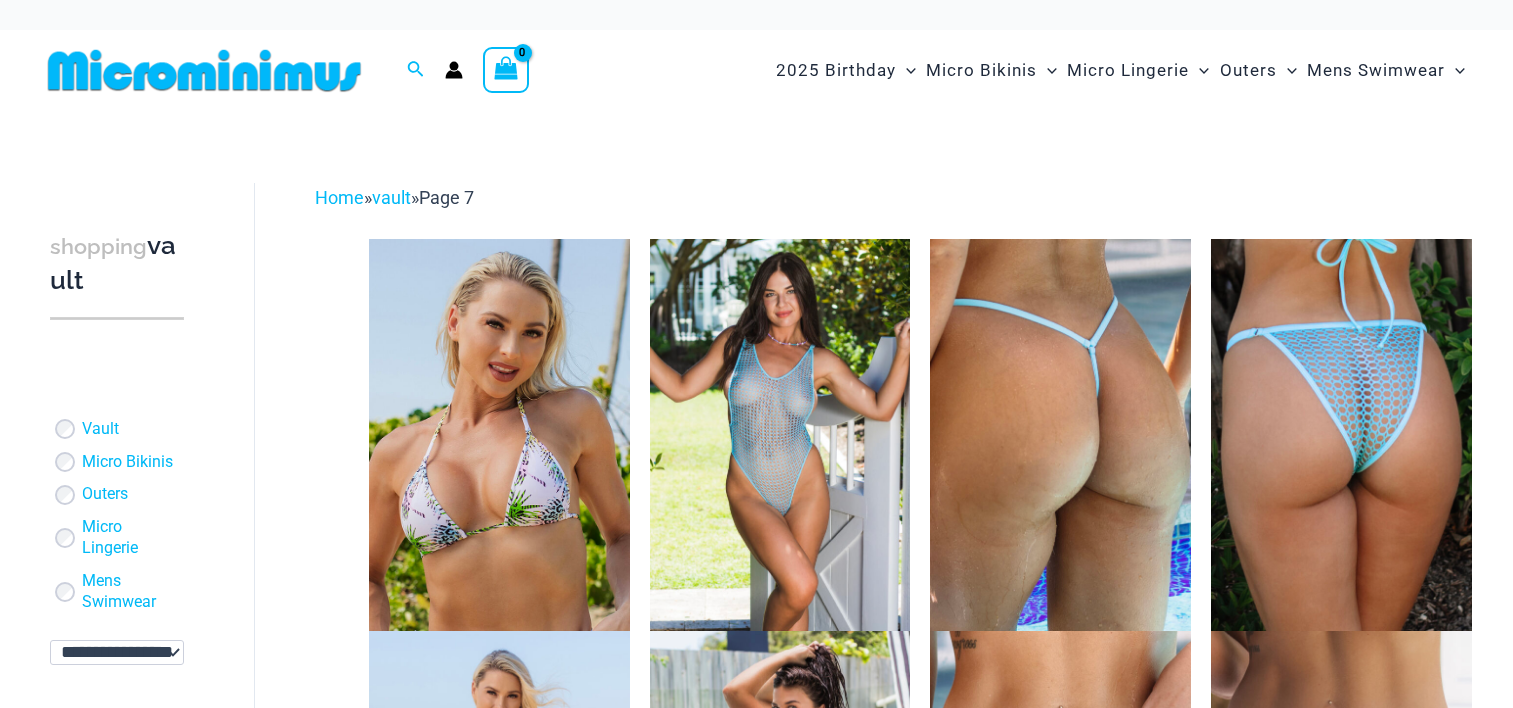 scroll, scrollTop: 0, scrollLeft: 0, axis: both 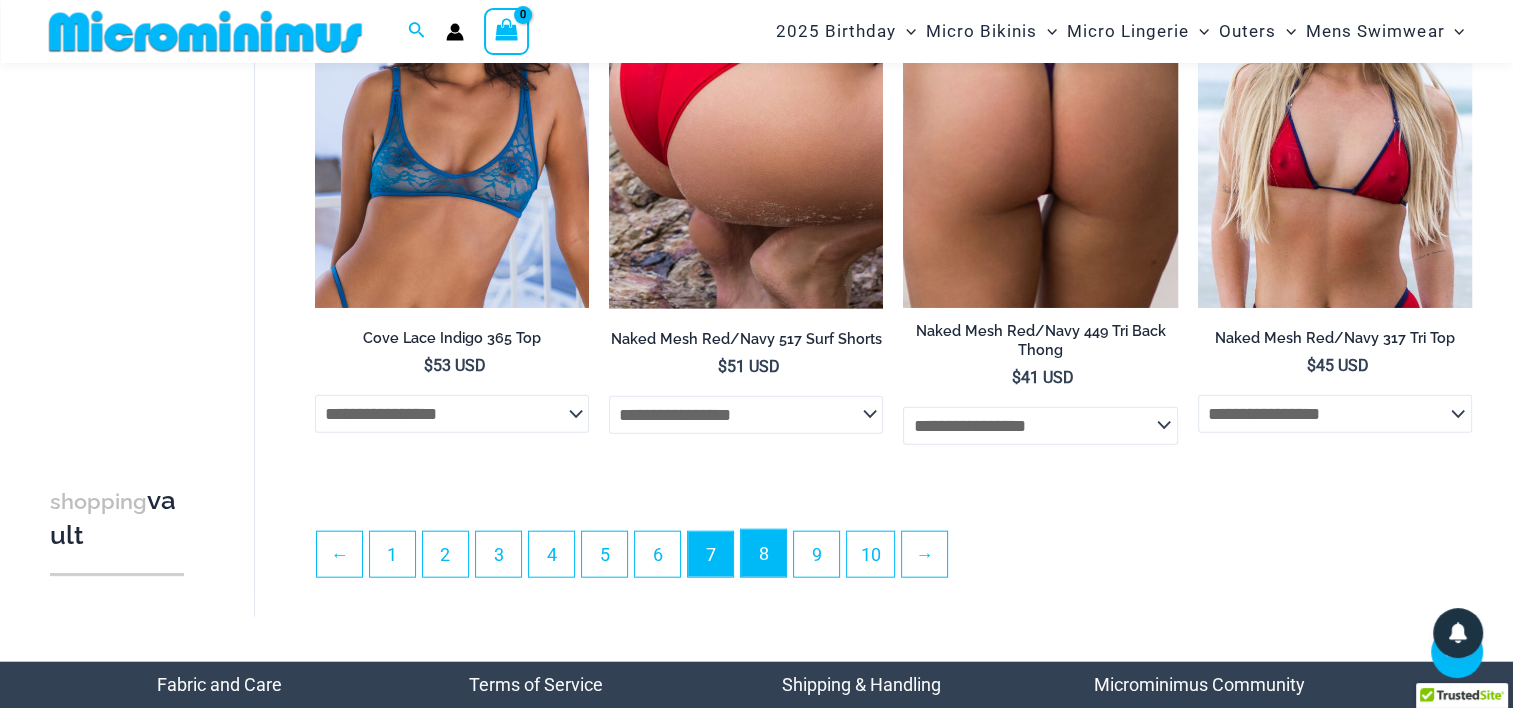 click on "8" at bounding box center [763, 553] 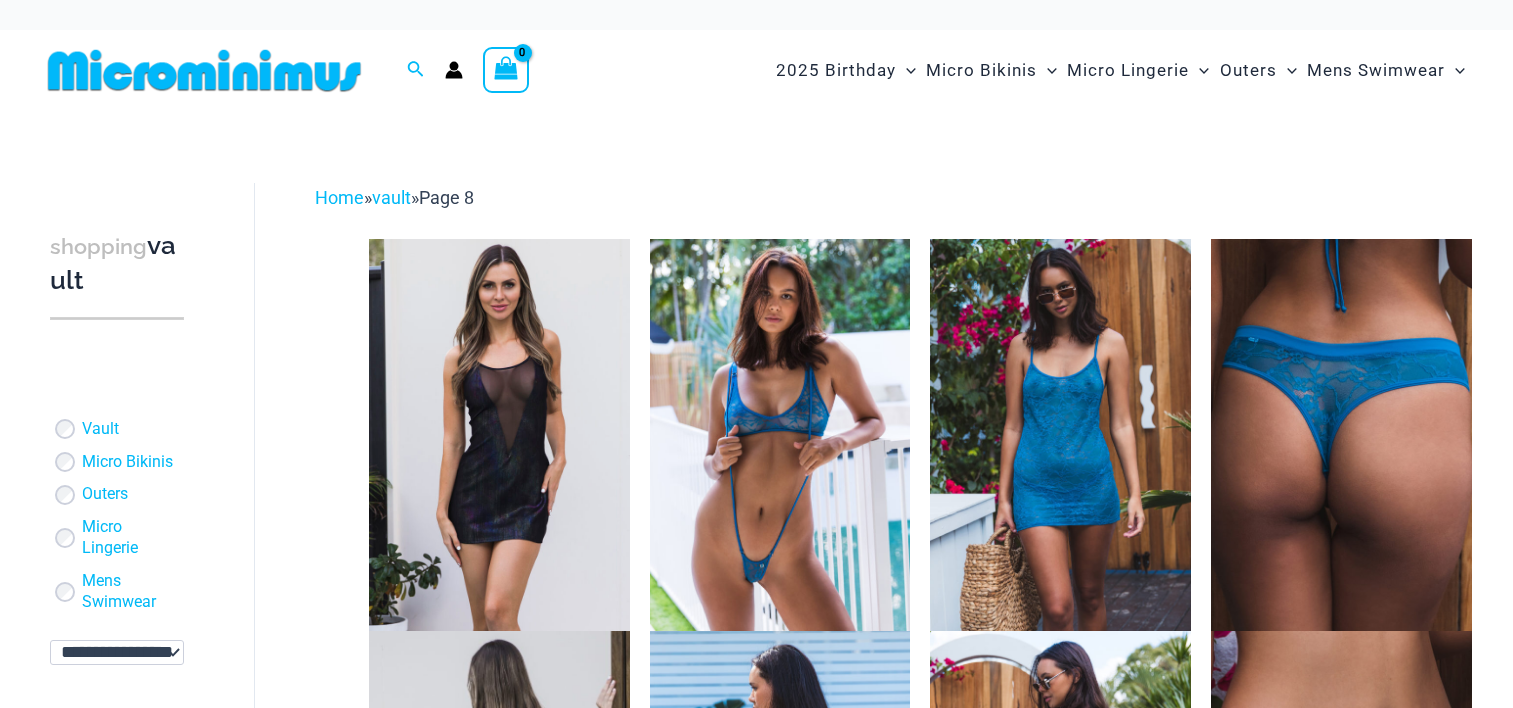 scroll, scrollTop: 0, scrollLeft: 0, axis: both 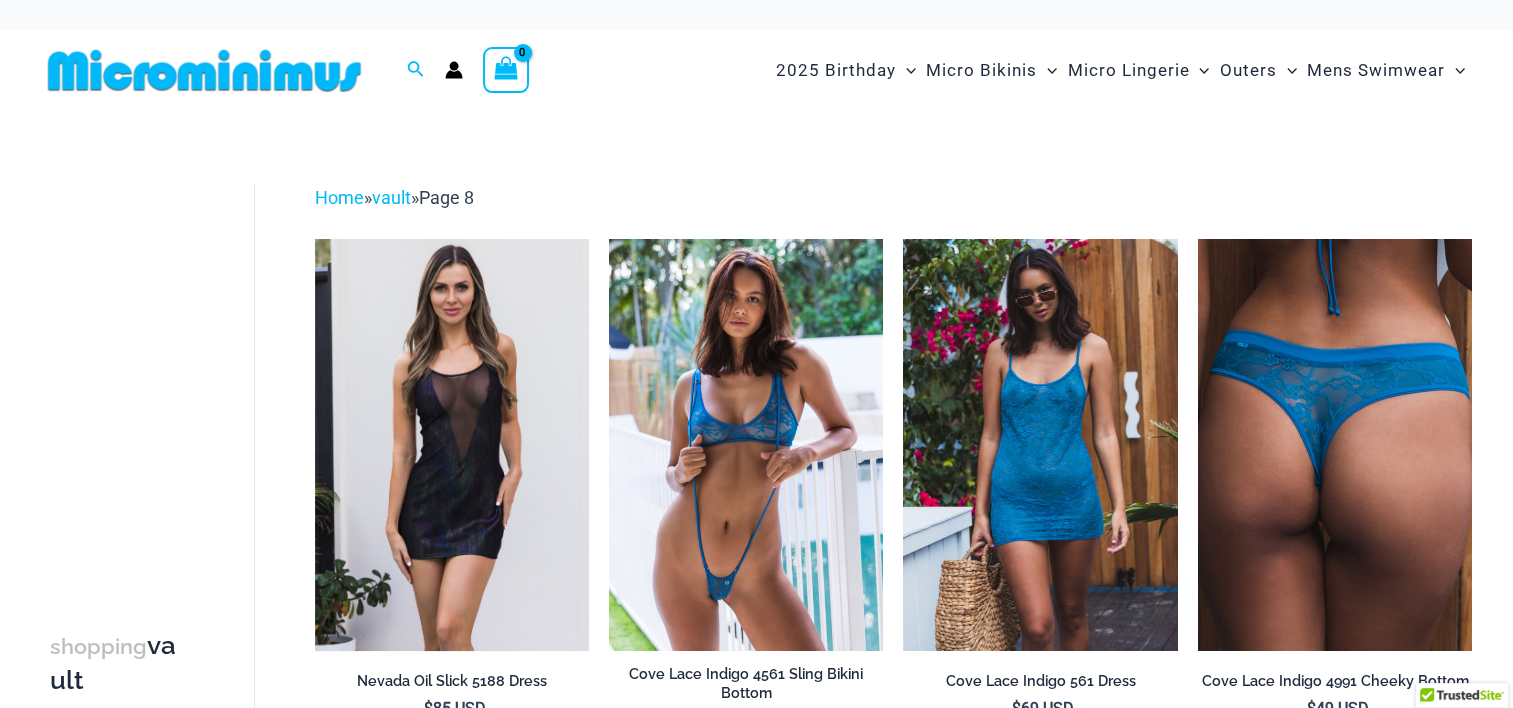 select 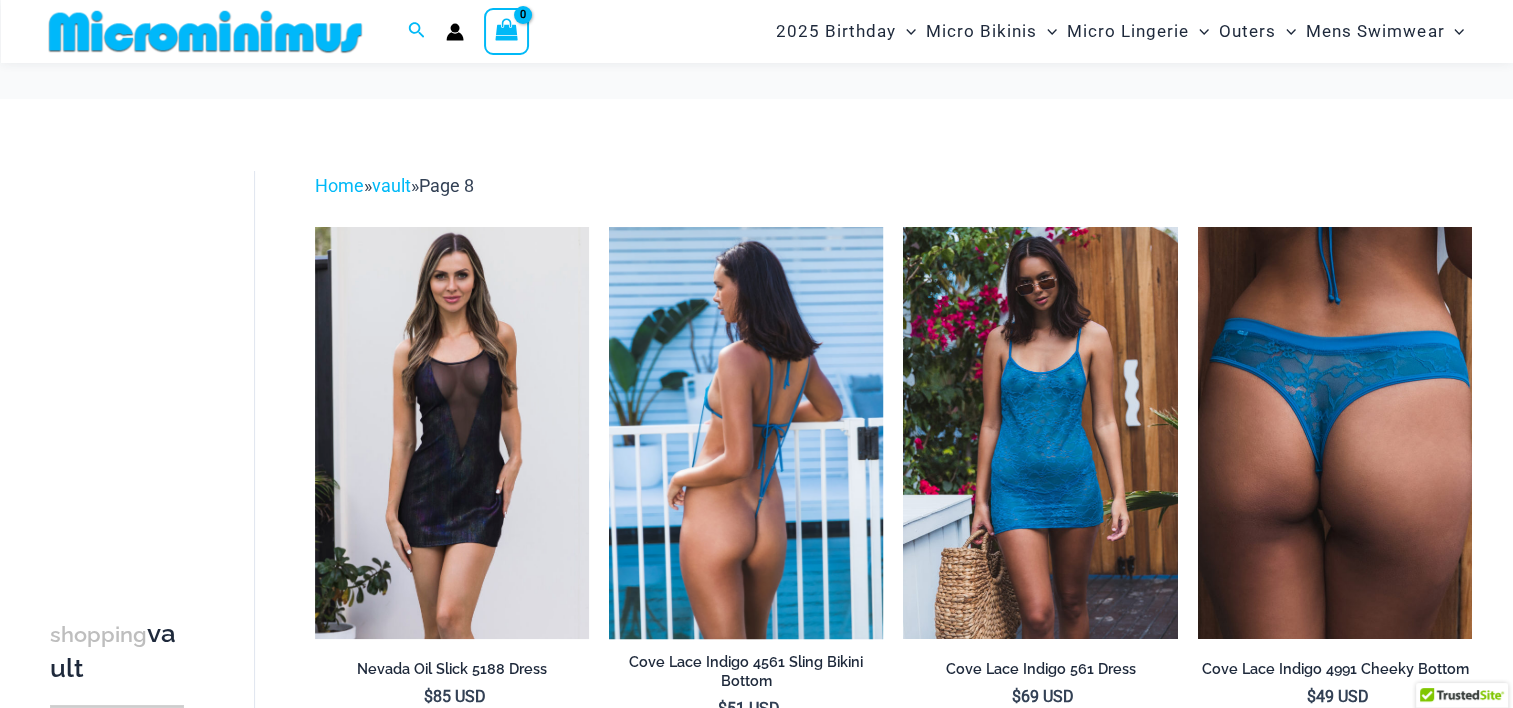 scroll, scrollTop: 198, scrollLeft: 0, axis: vertical 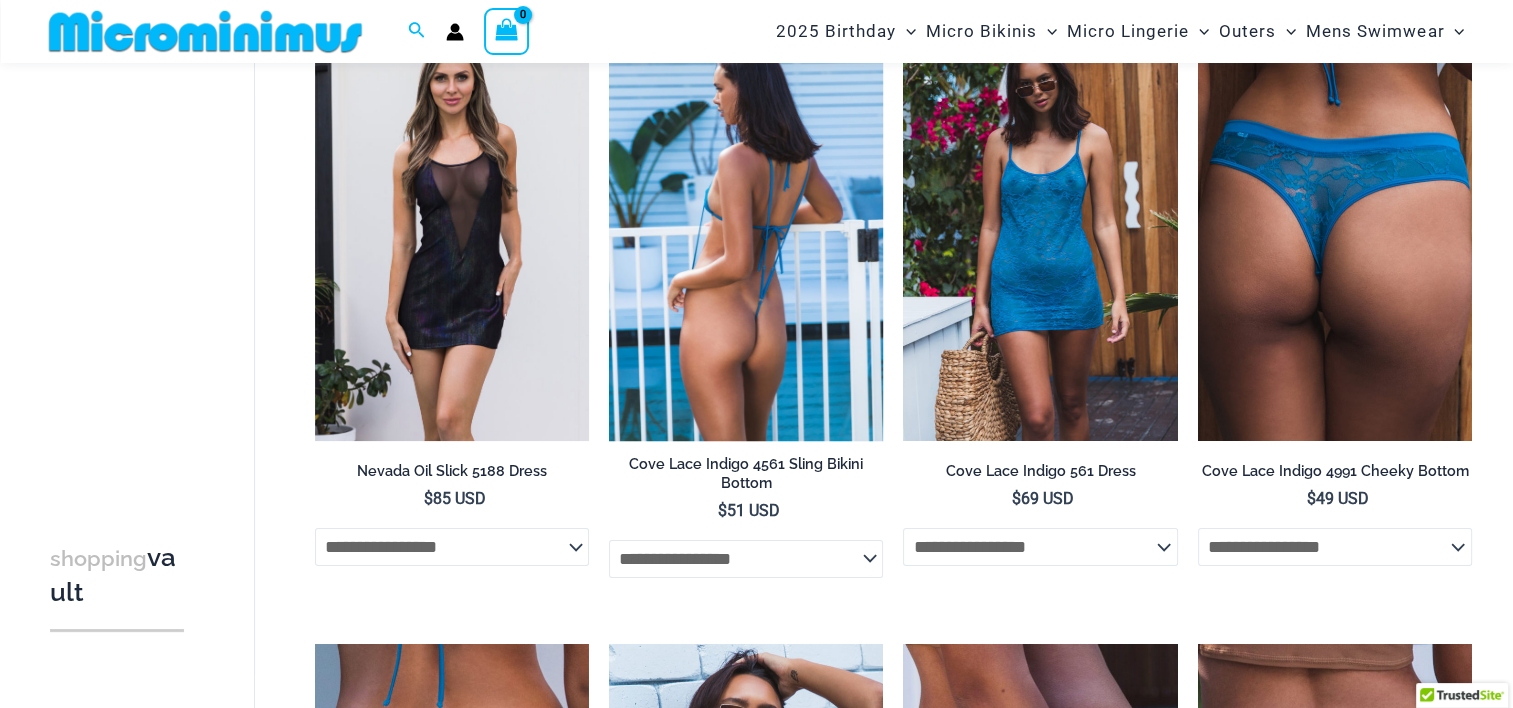 click on "**********" 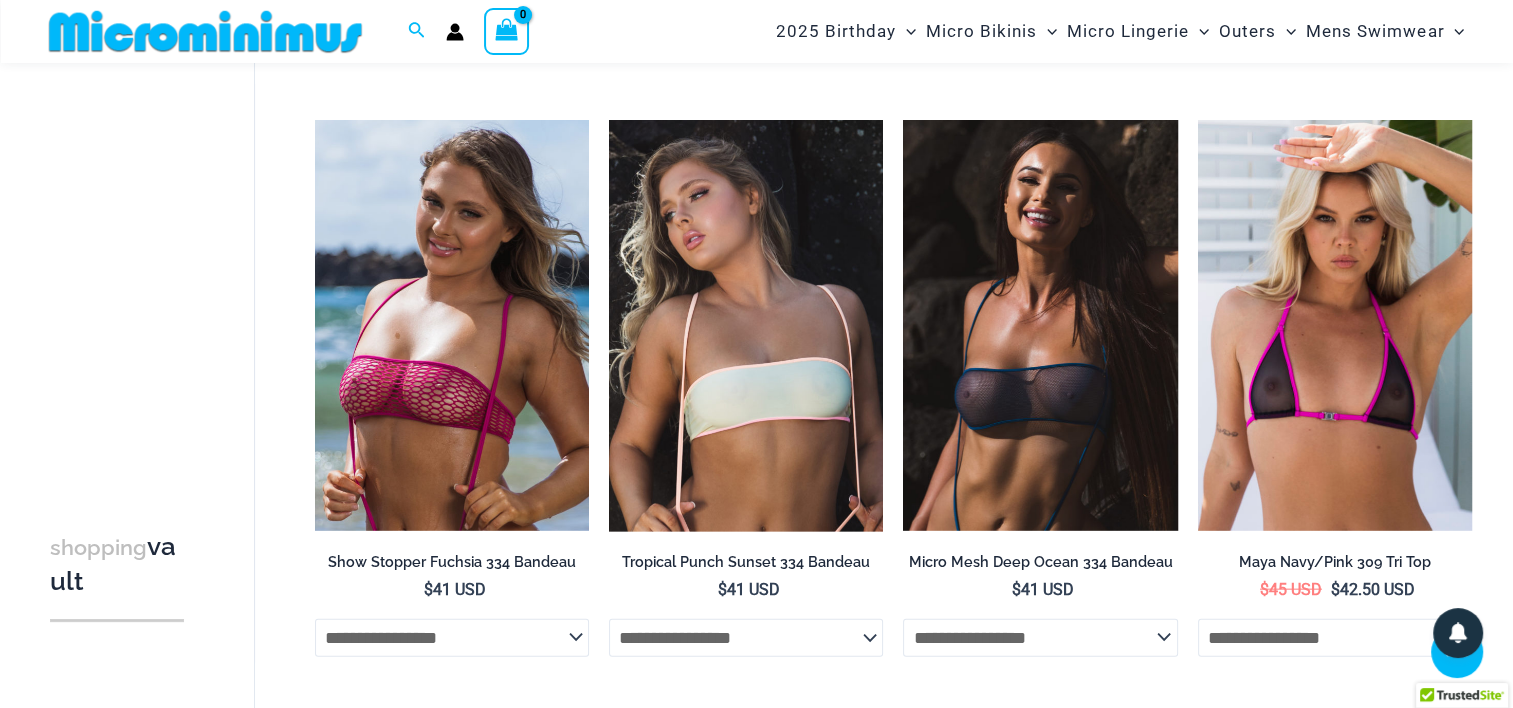 scroll, scrollTop: 4392, scrollLeft: 0, axis: vertical 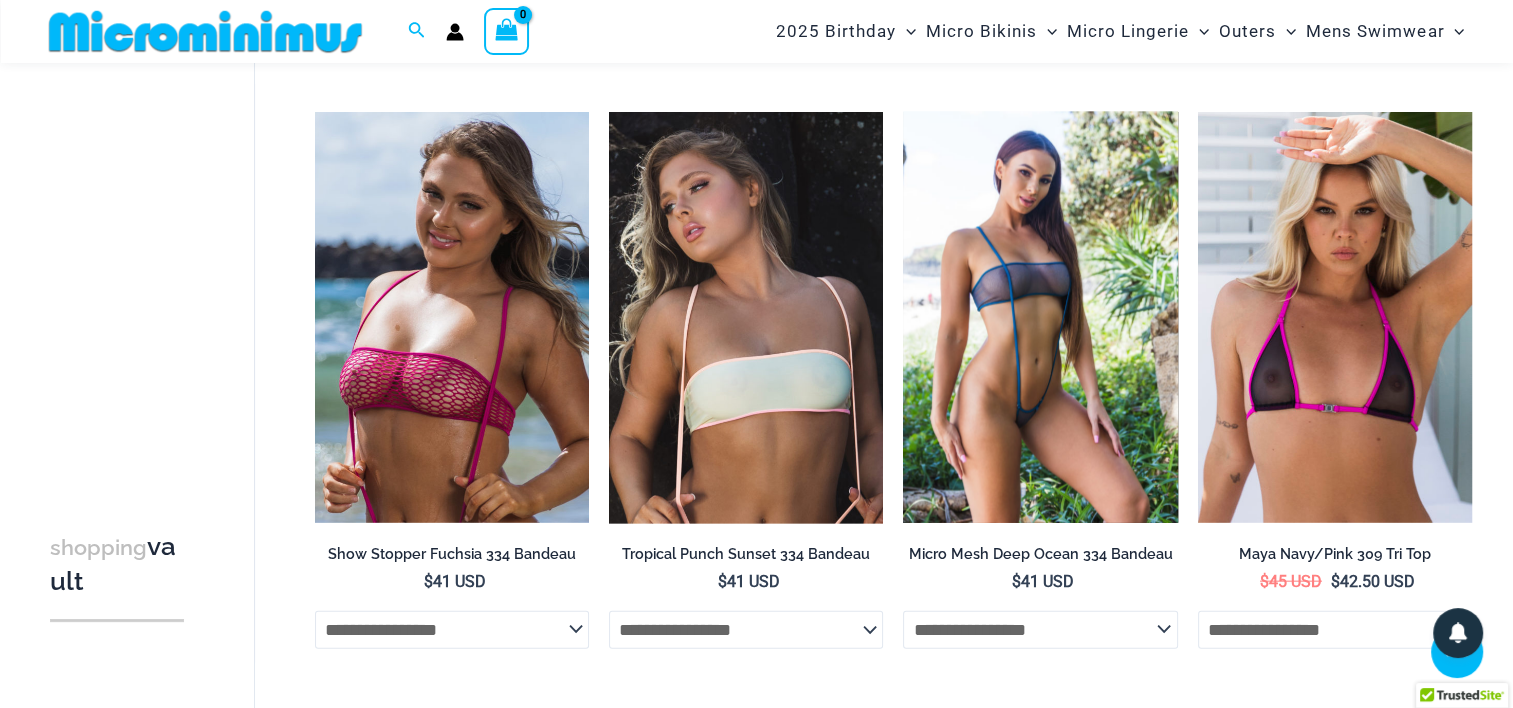 click on "**********" 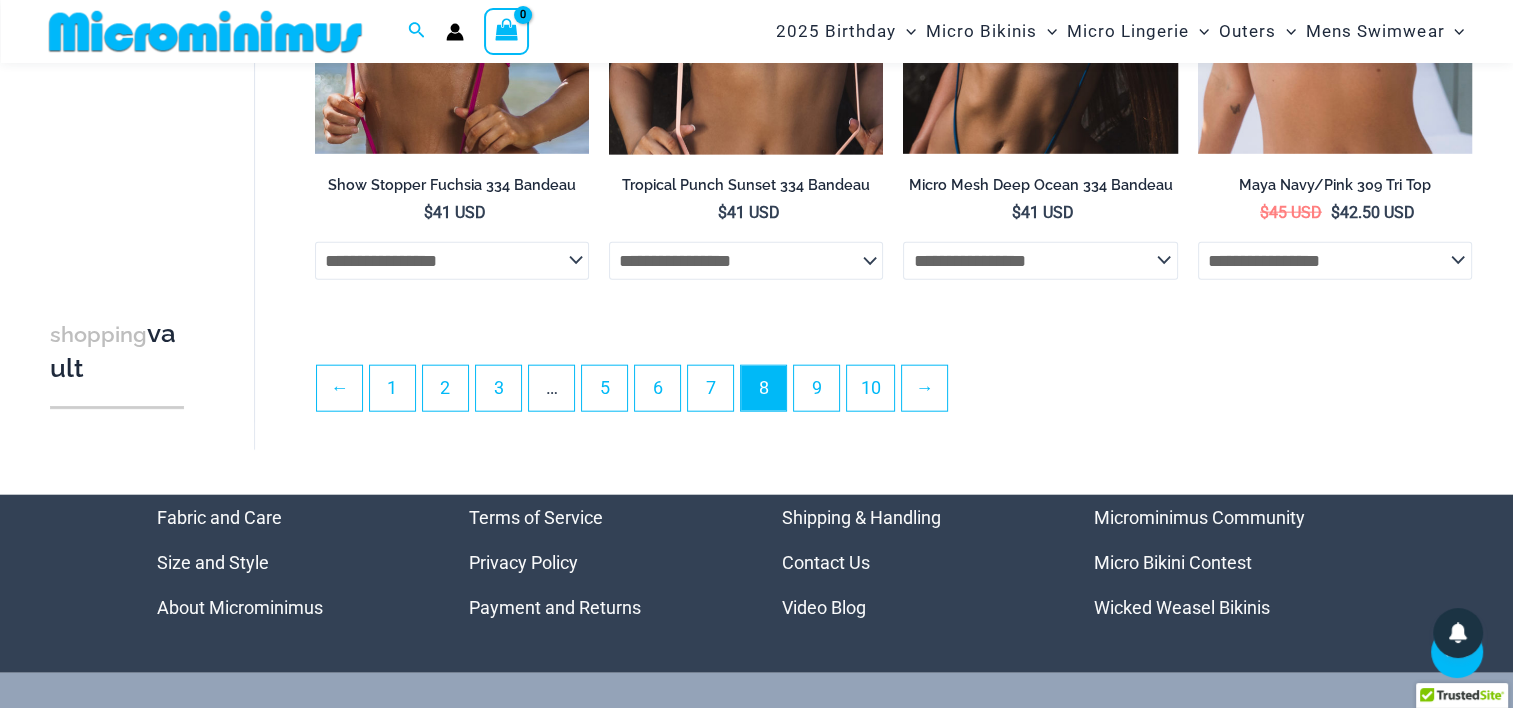 scroll, scrollTop: 5008, scrollLeft: 0, axis: vertical 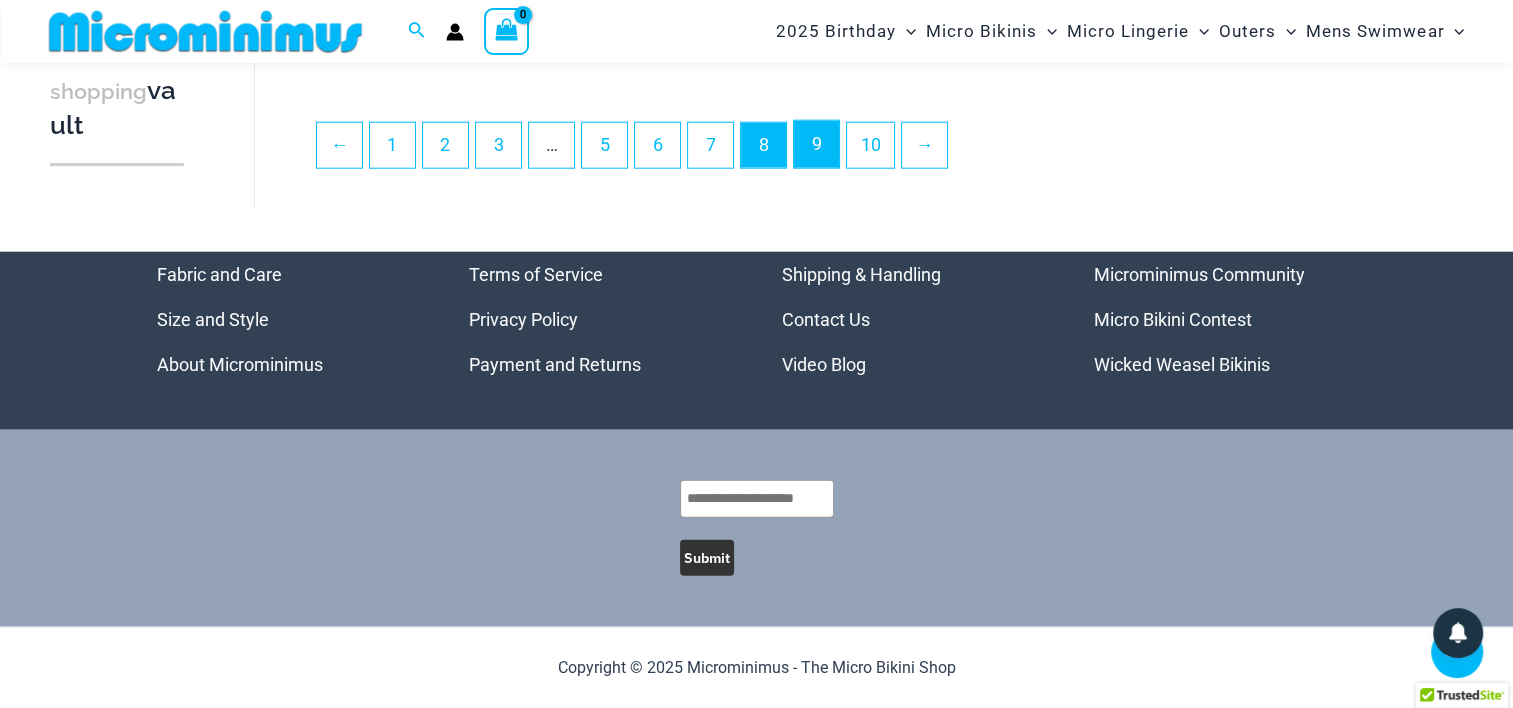 click on "9" at bounding box center (816, 144) 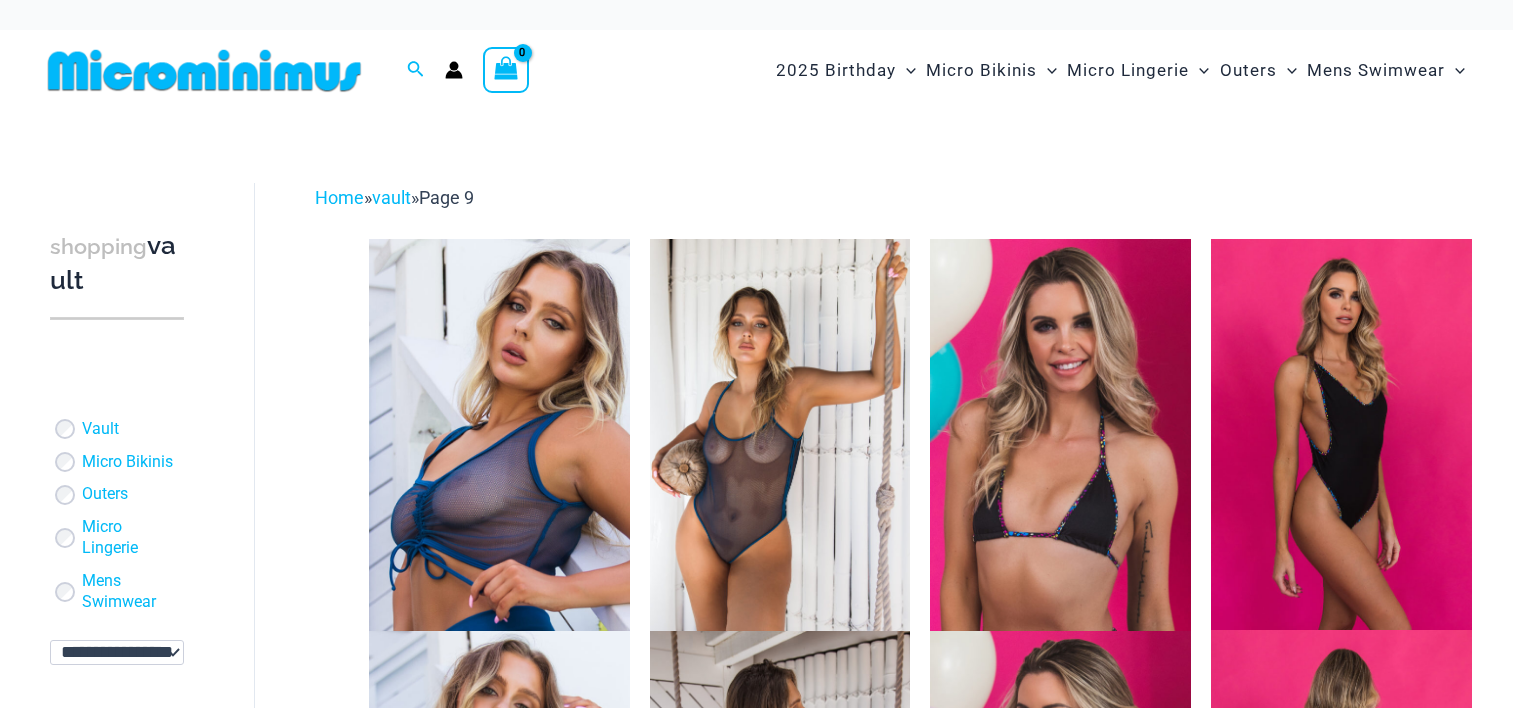 scroll, scrollTop: 0, scrollLeft: 0, axis: both 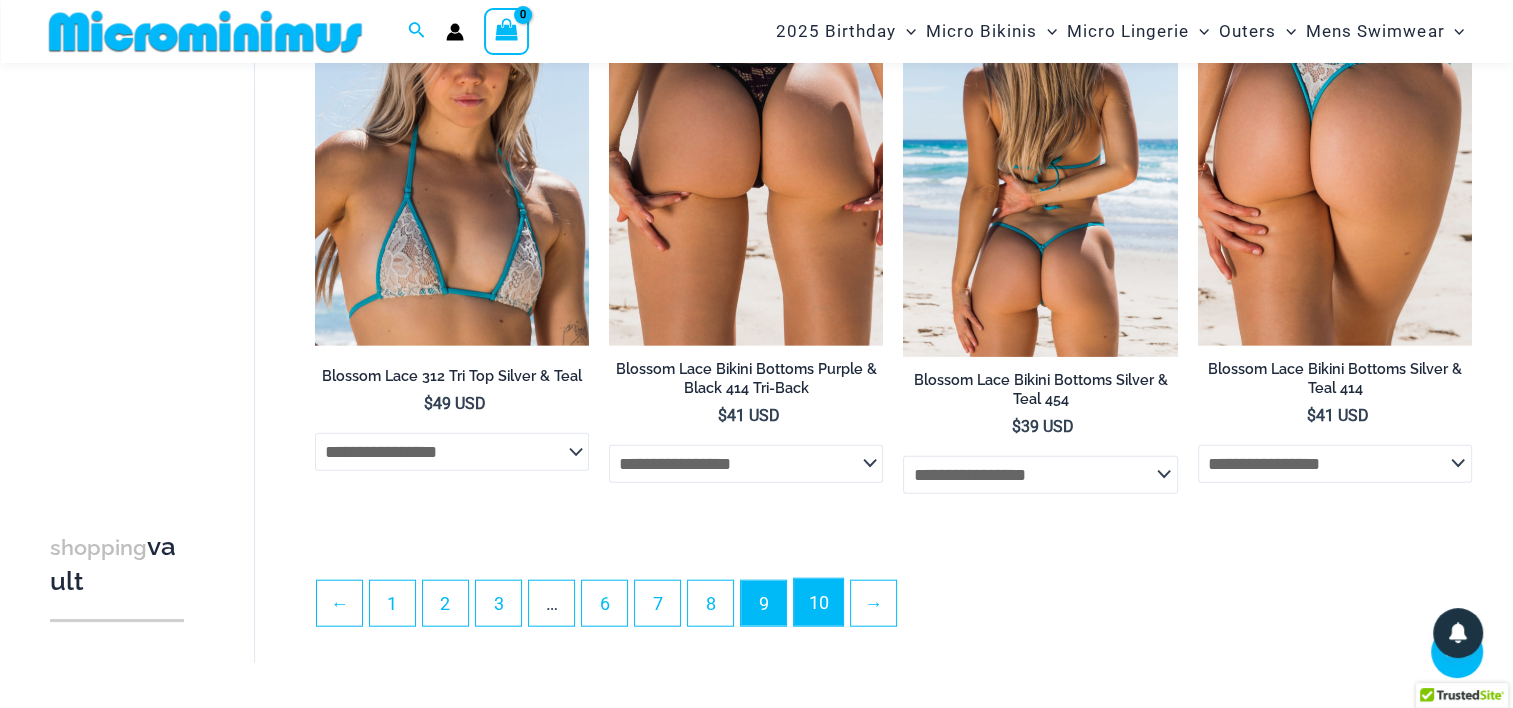 click on "10" at bounding box center [818, 602] 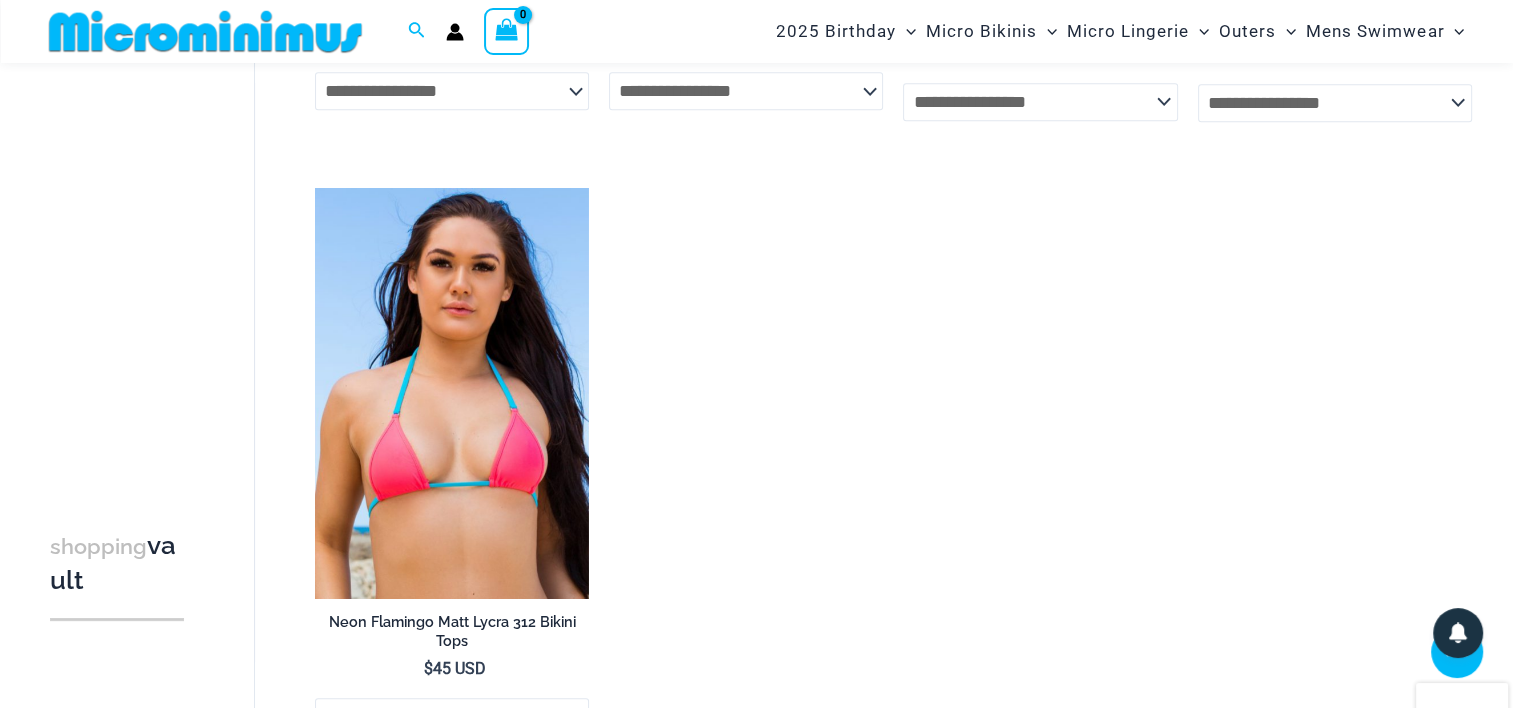 scroll, scrollTop: 1984, scrollLeft: 0, axis: vertical 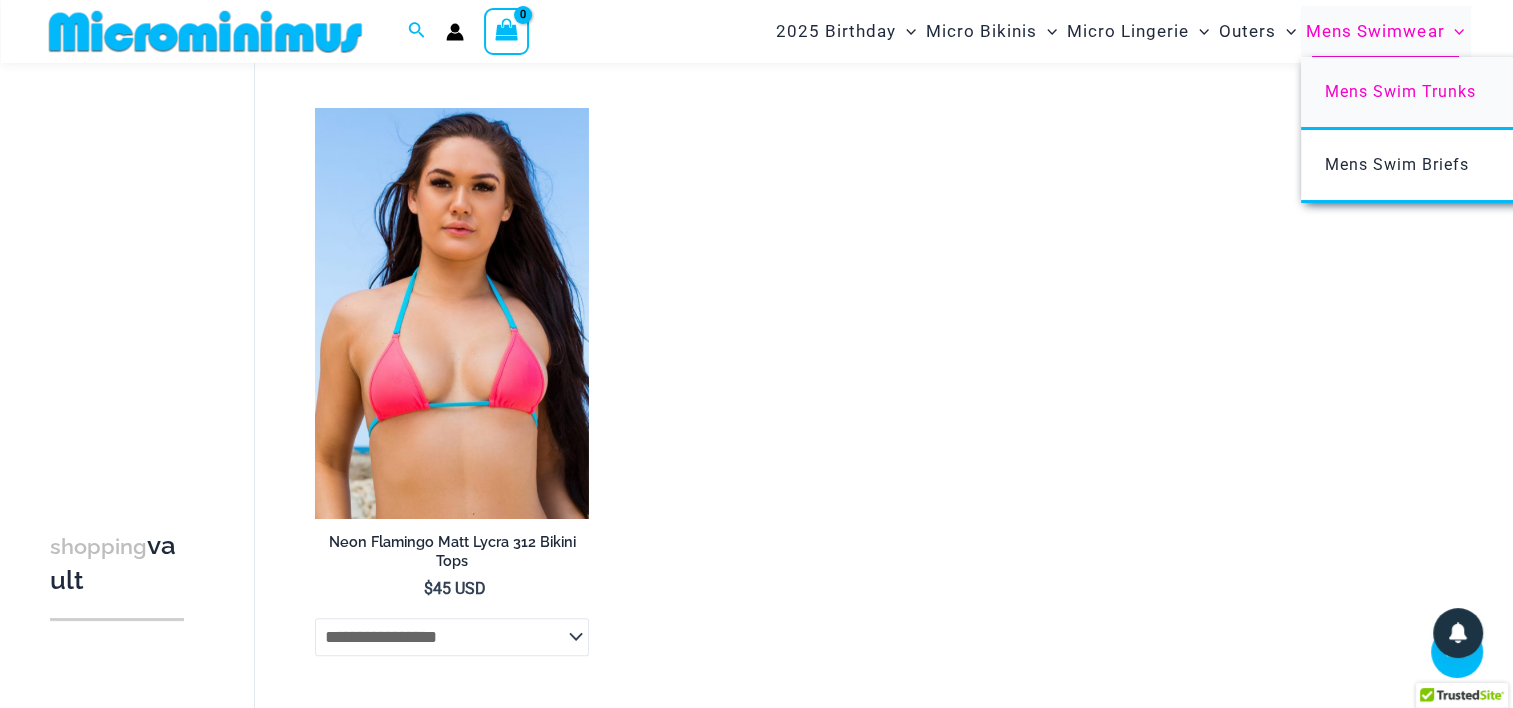 click on "Mens Swim Trunks" at bounding box center (1400, 91) 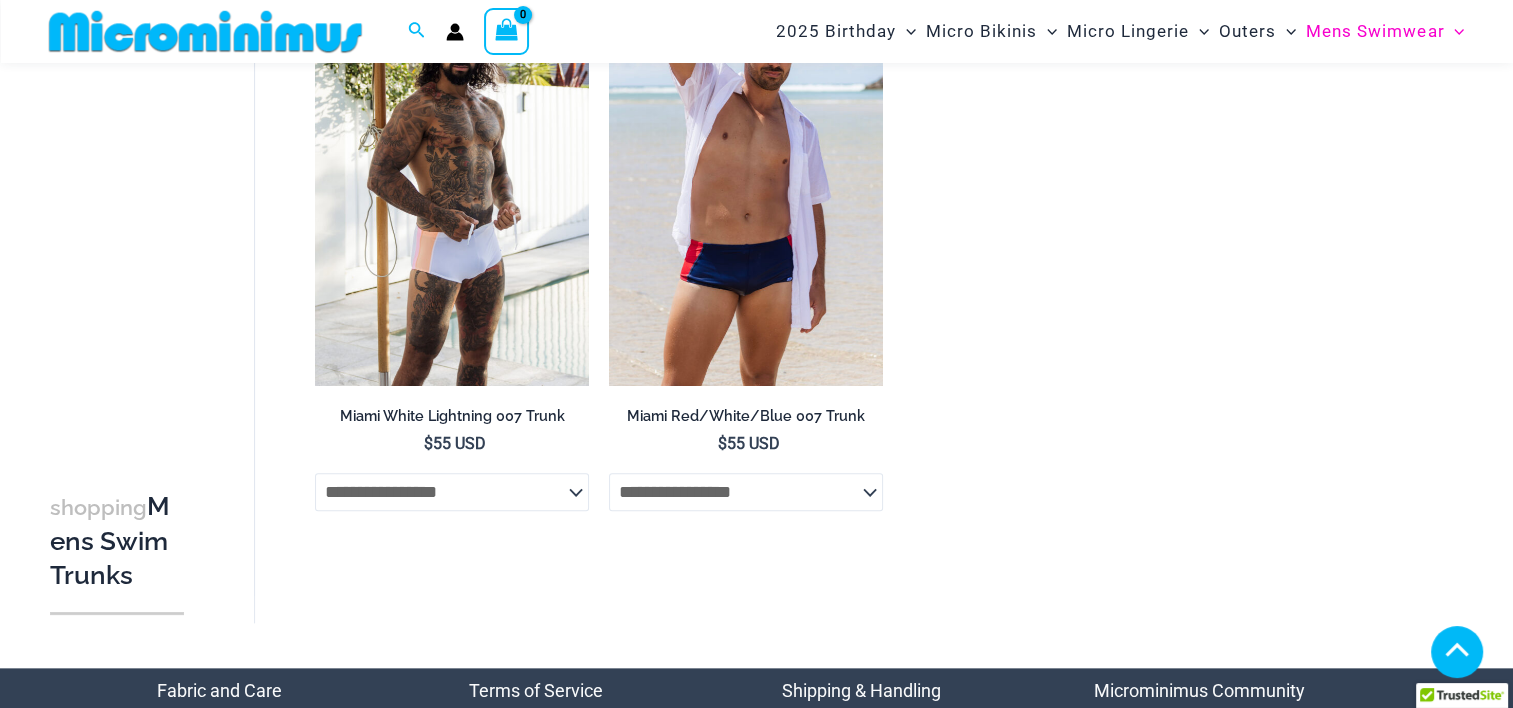 scroll, scrollTop: 2084, scrollLeft: 0, axis: vertical 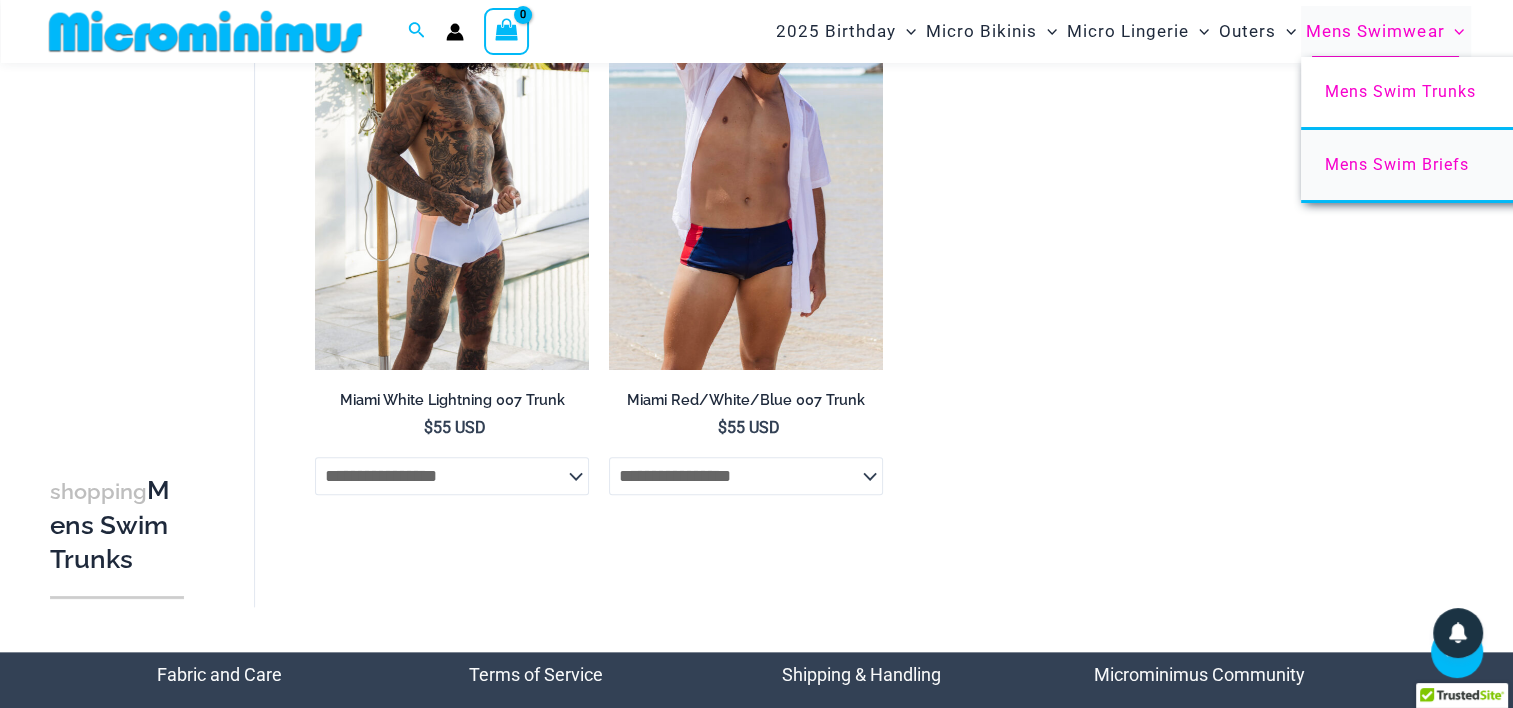 click on "Mens Swim Briefs" at bounding box center (1397, 164) 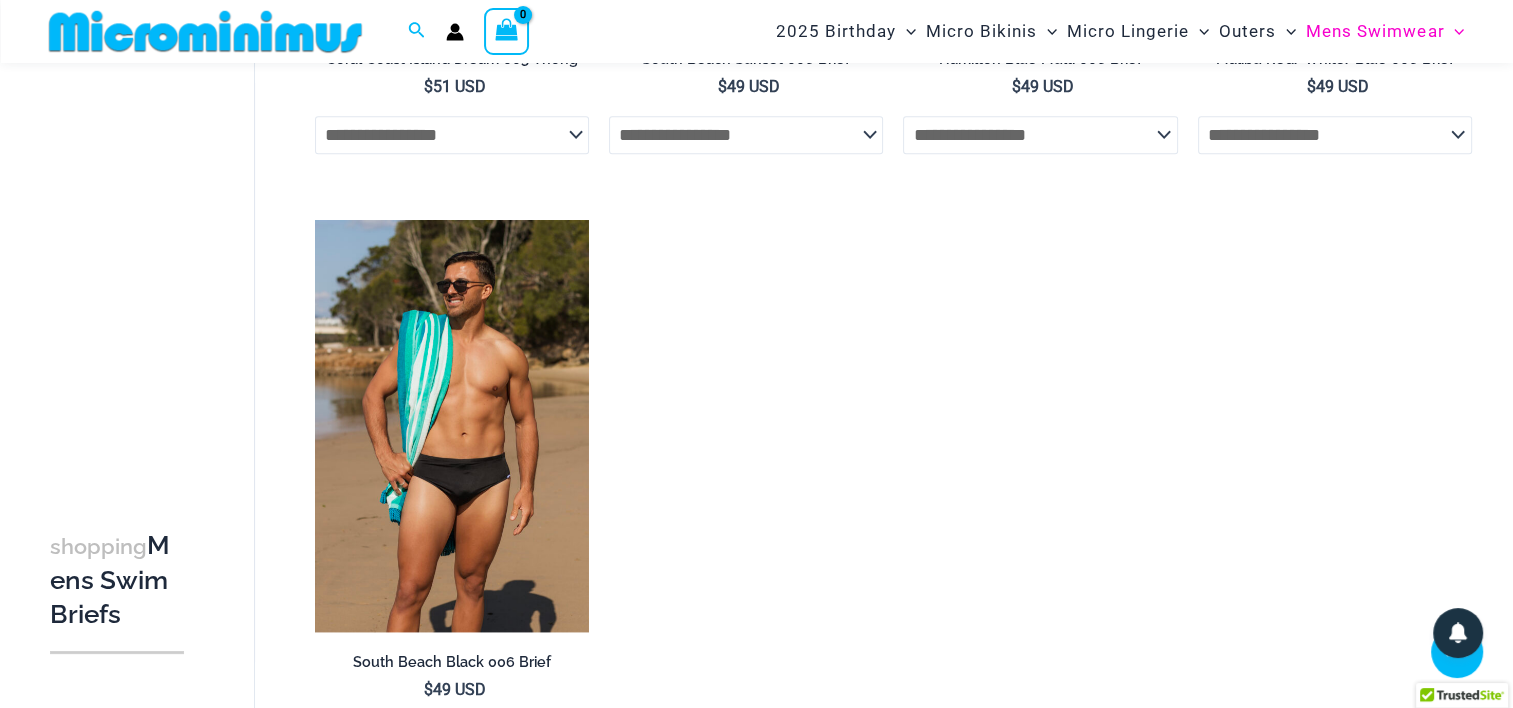 scroll, scrollTop: 1984, scrollLeft: 0, axis: vertical 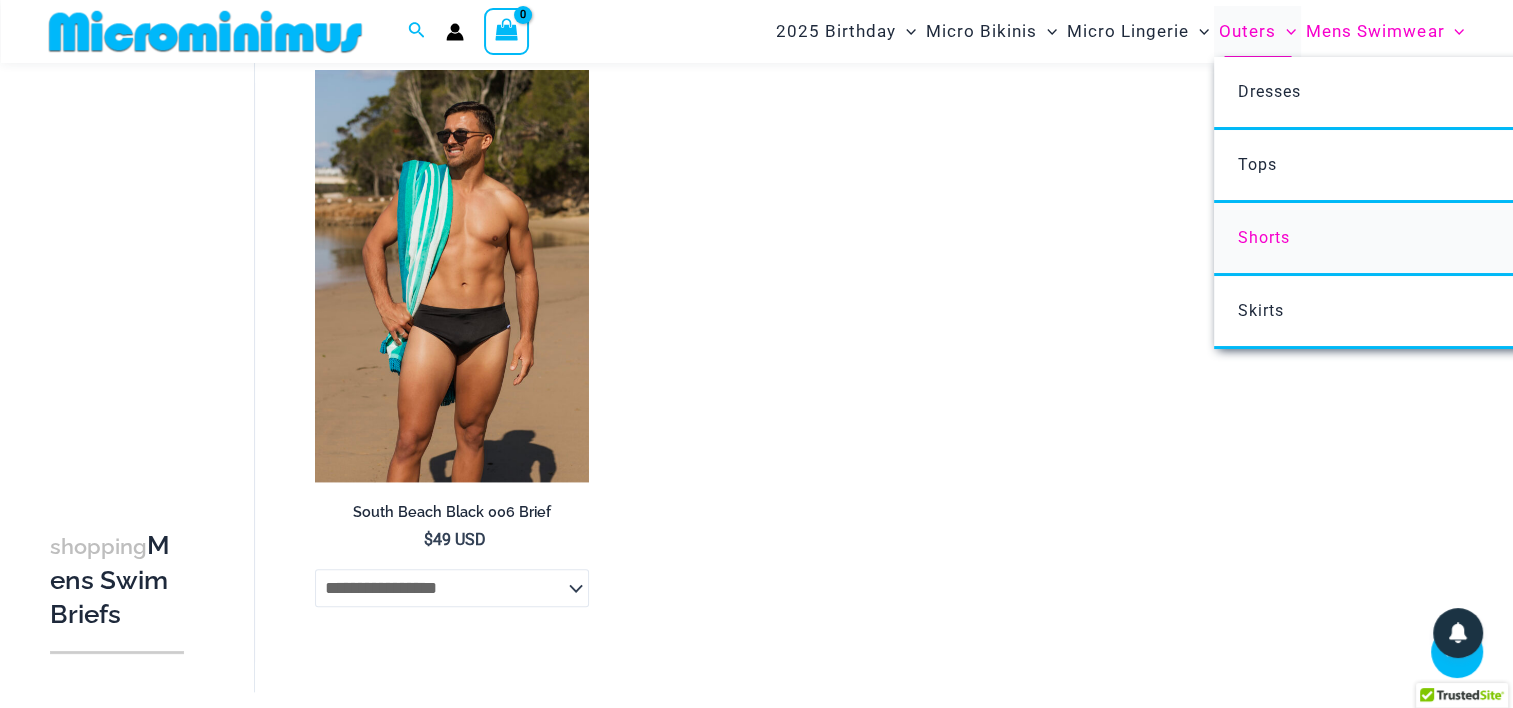 click on "Shorts" at bounding box center (1264, 237) 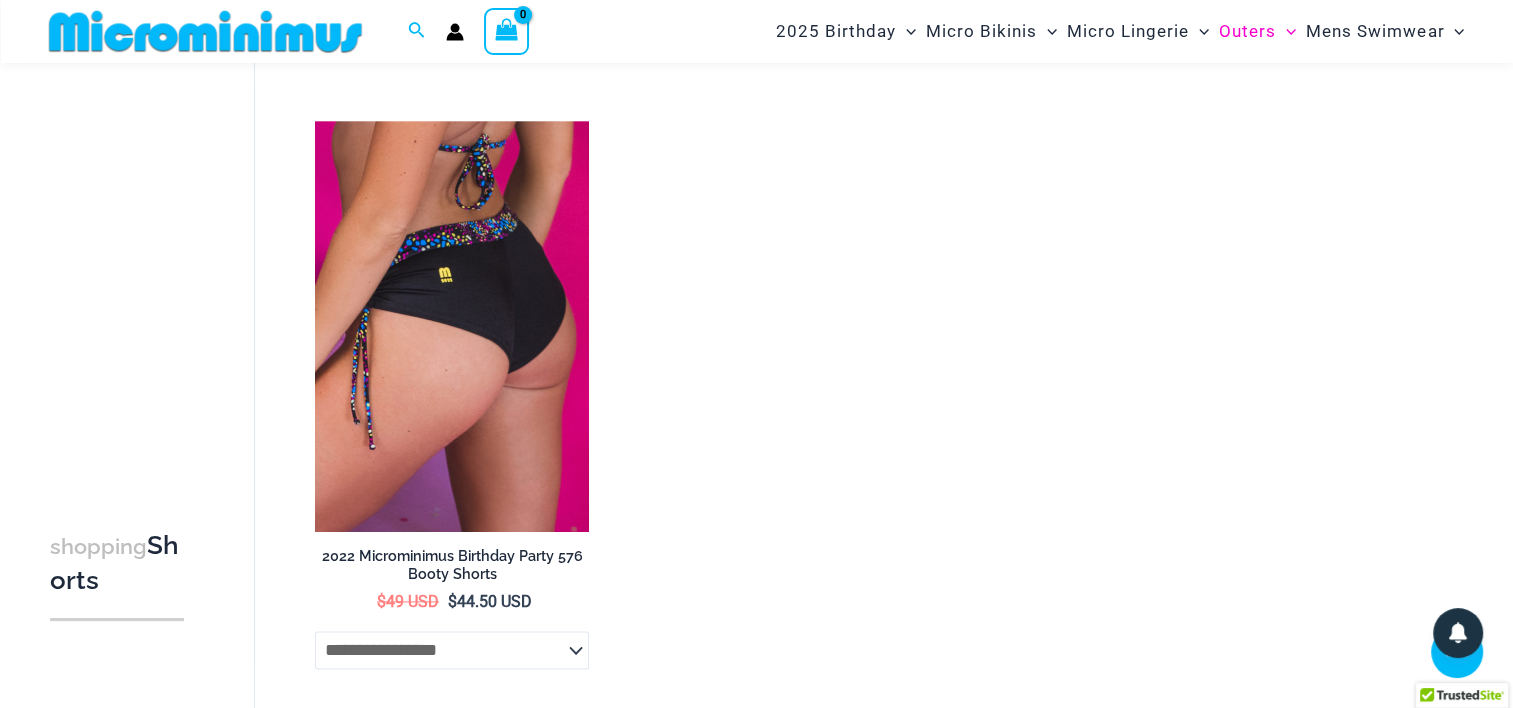 scroll, scrollTop: 2583, scrollLeft: 0, axis: vertical 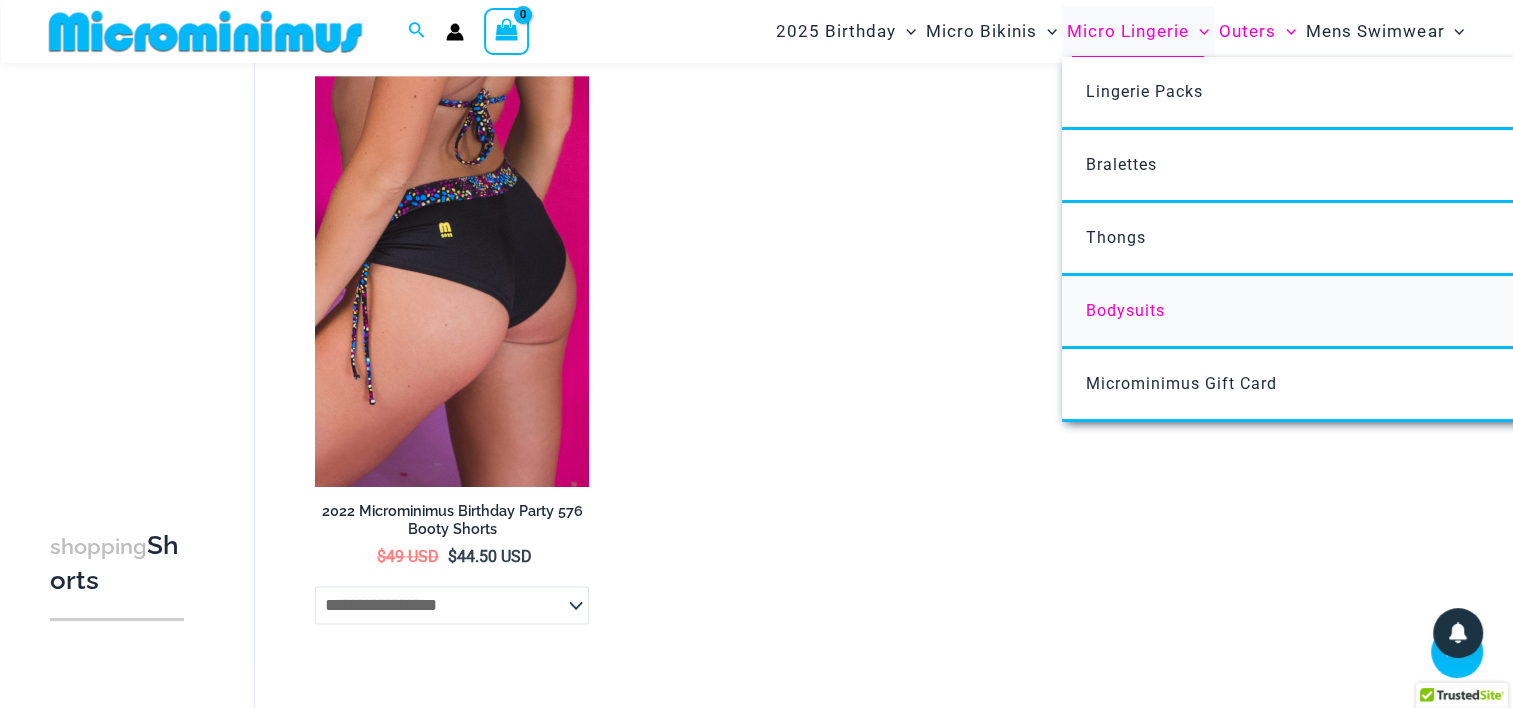 click on "Bodysuits" at bounding box center (1125, 310) 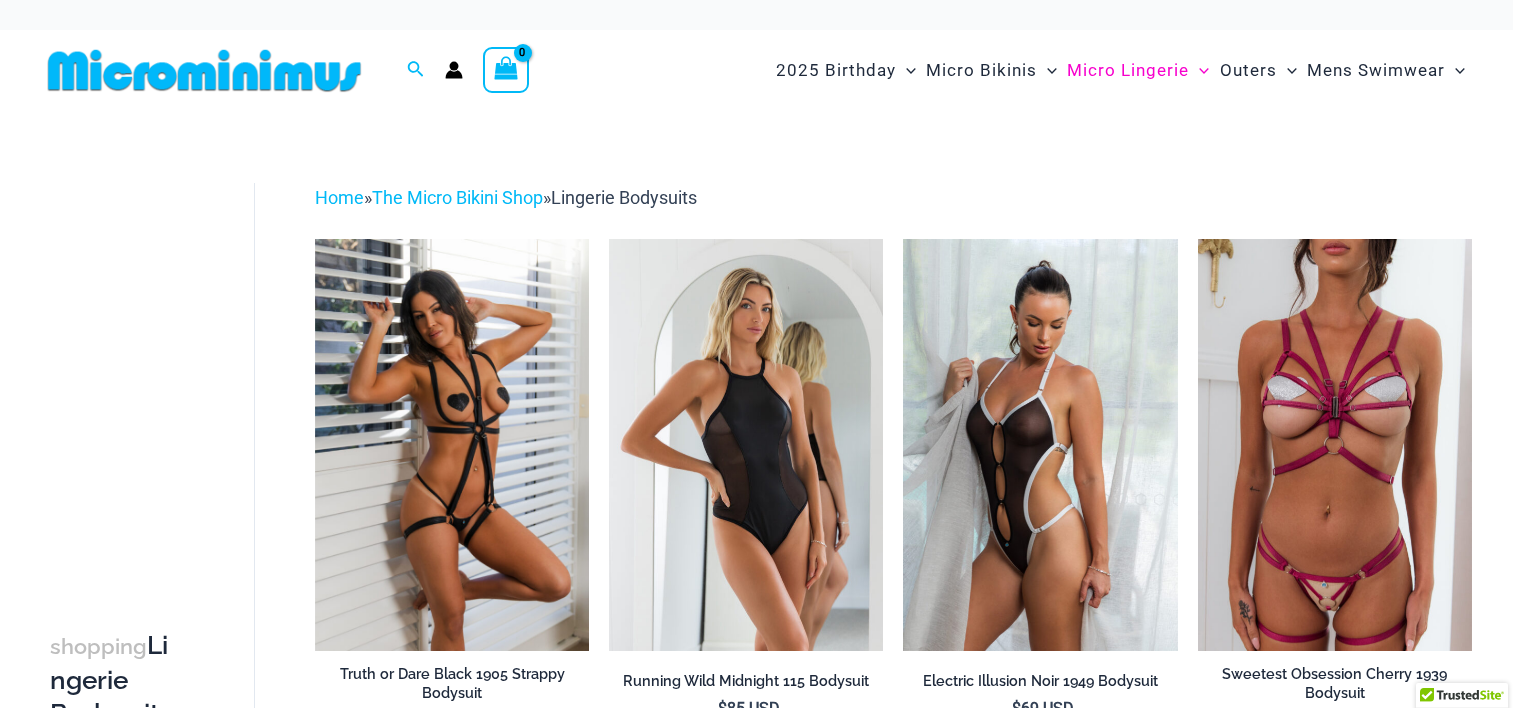 scroll, scrollTop: 0, scrollLeft: 0, axis: both 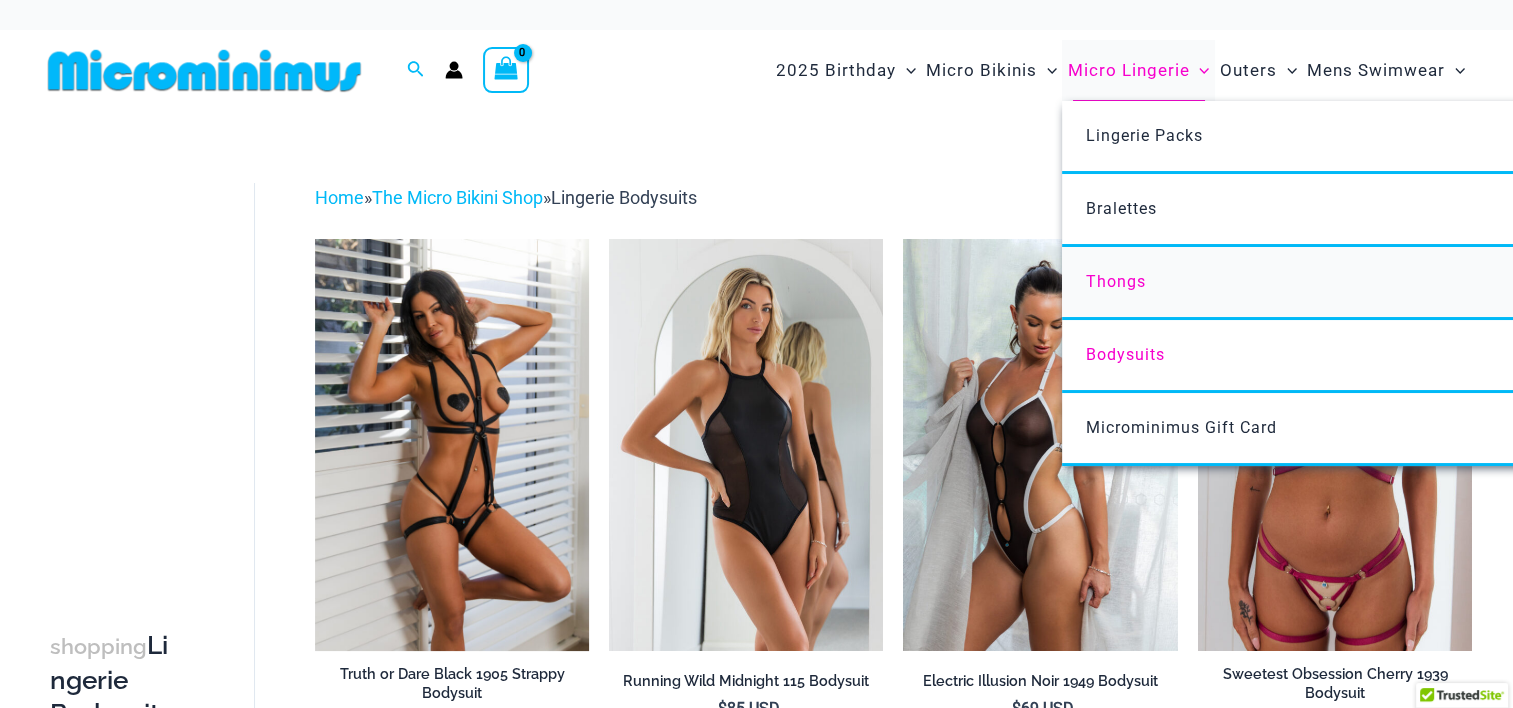 click on "Thongs" at bounding box center (1116, 281) 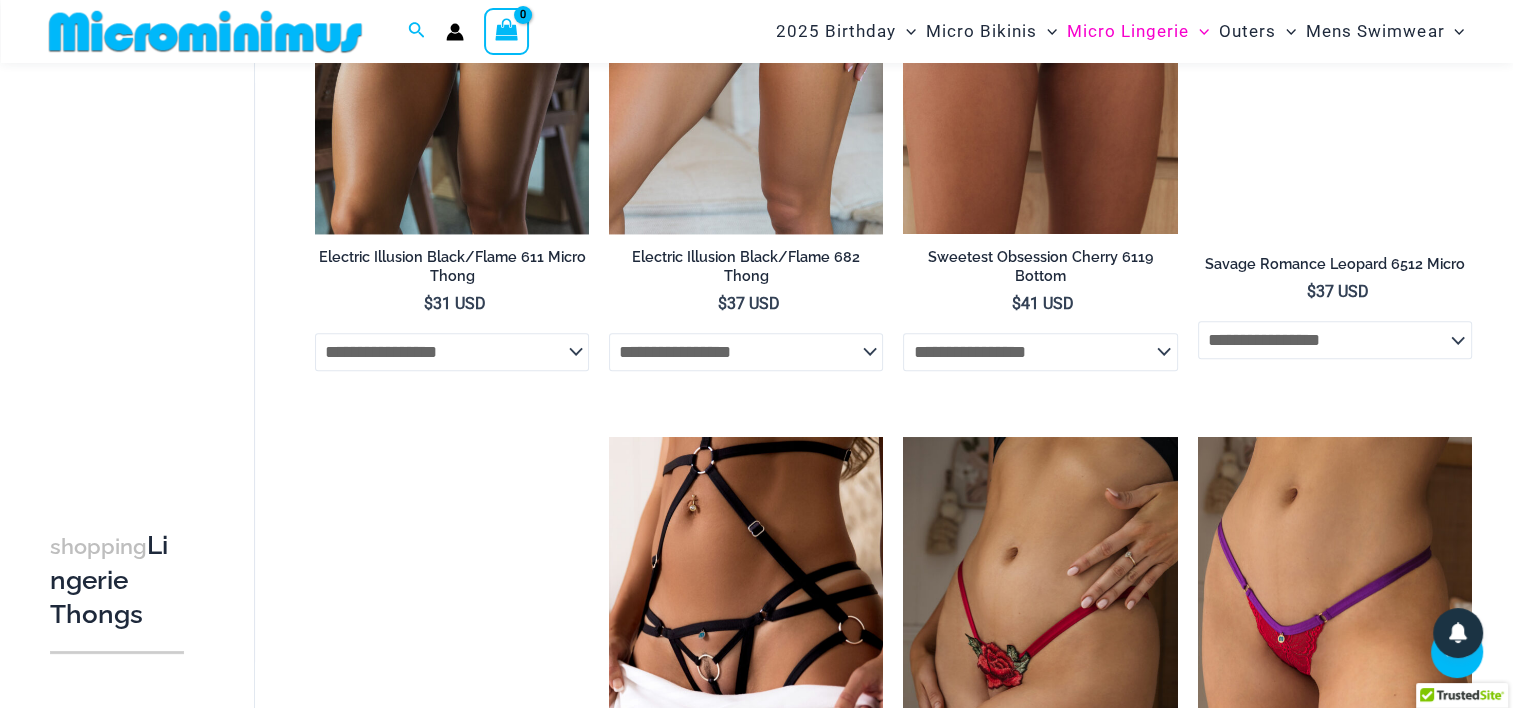 scroll, scrollTop: 1816, scrollLeft: 0, axis: vertical 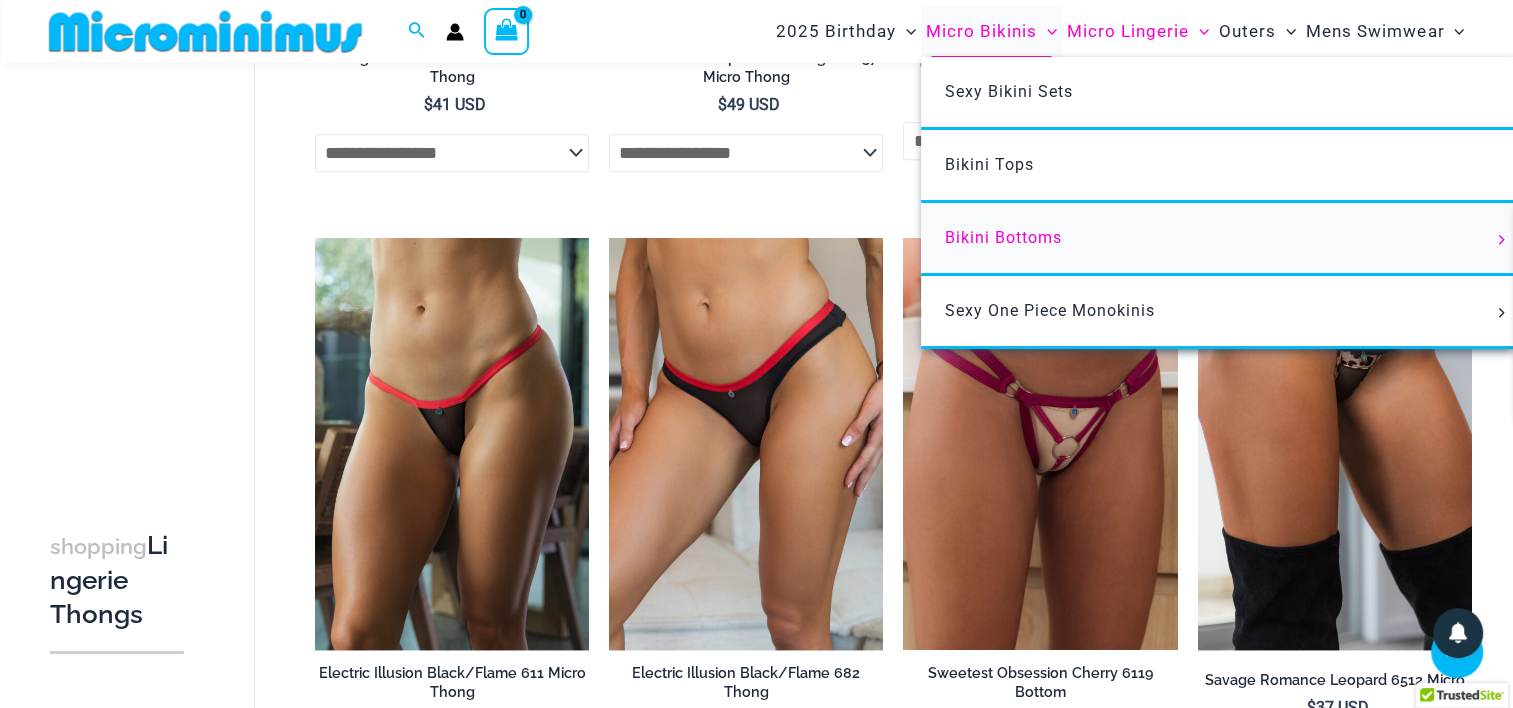 click on "Bikini Bottoms" at bounding box center (1003, 237) 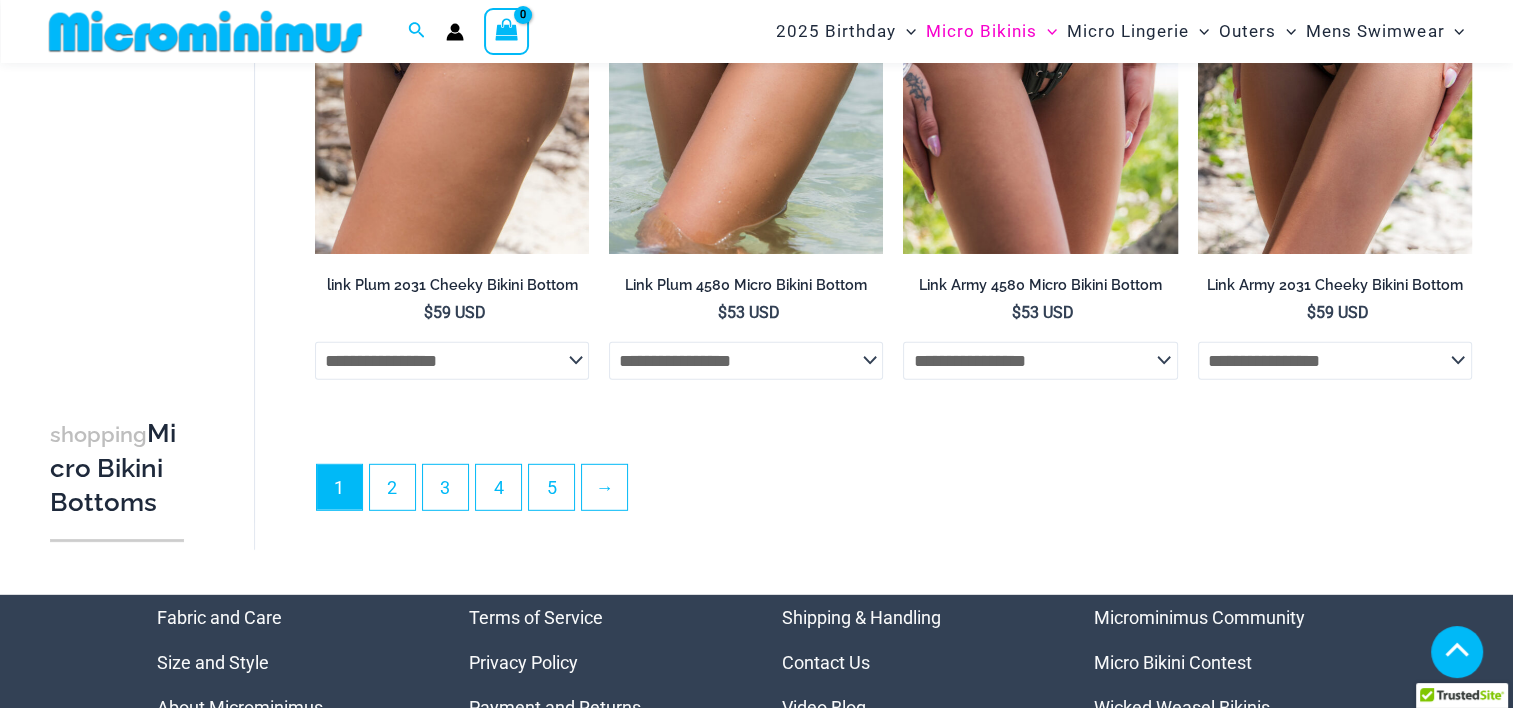 scroll, scrollTop: 5790, scrollLeft: 0, axis: vertical 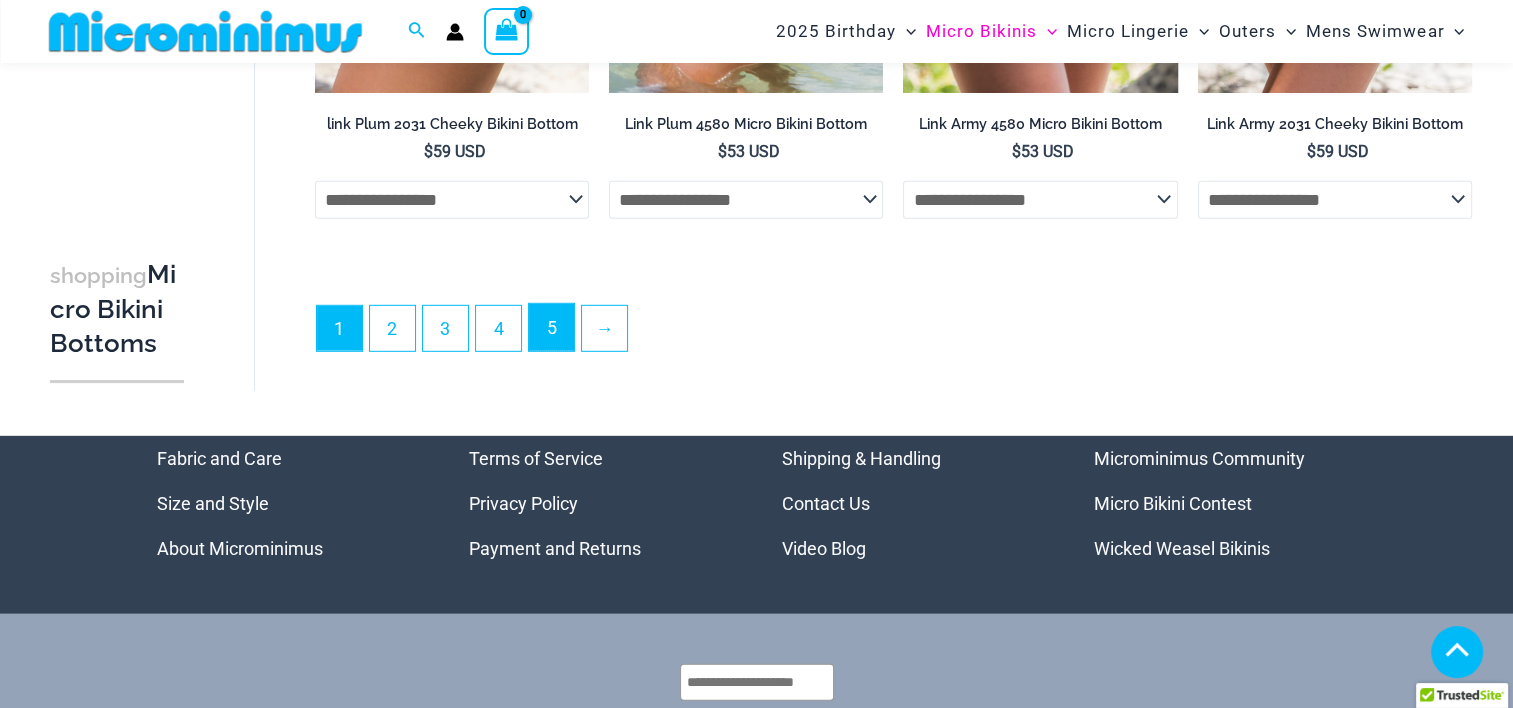 click on "5" at bounding box center (551, 327) 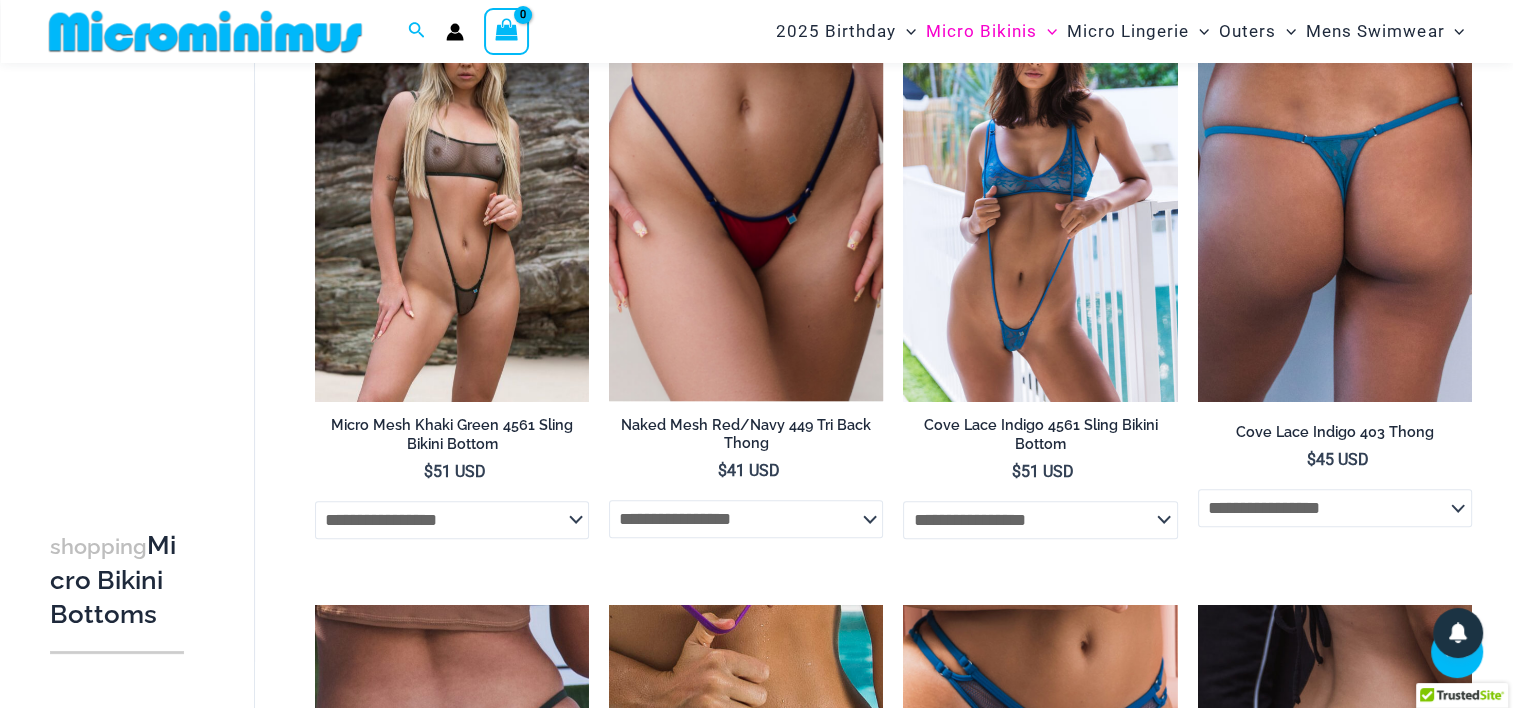 scroll, scrollTop: 883, scrollLeft: 0, axis: vertical 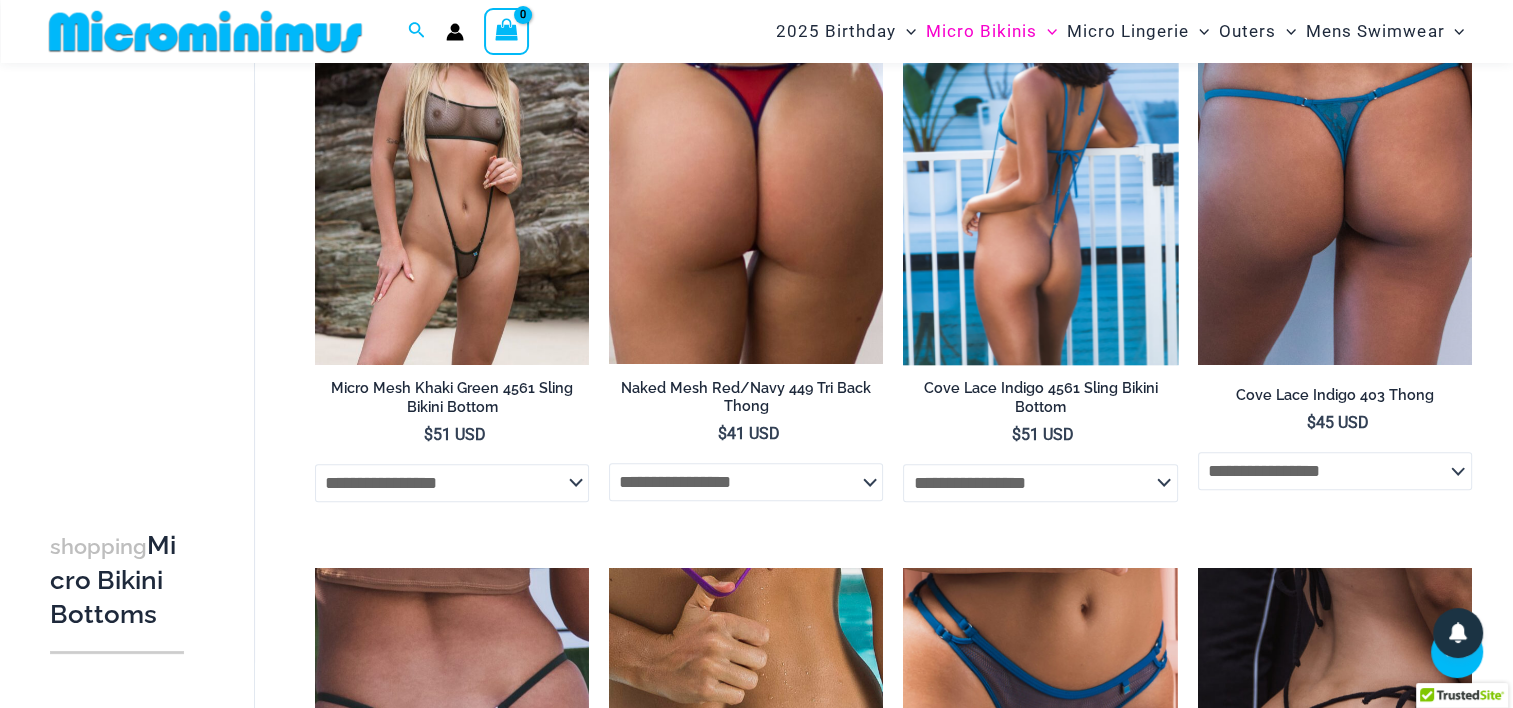 click on "**********" 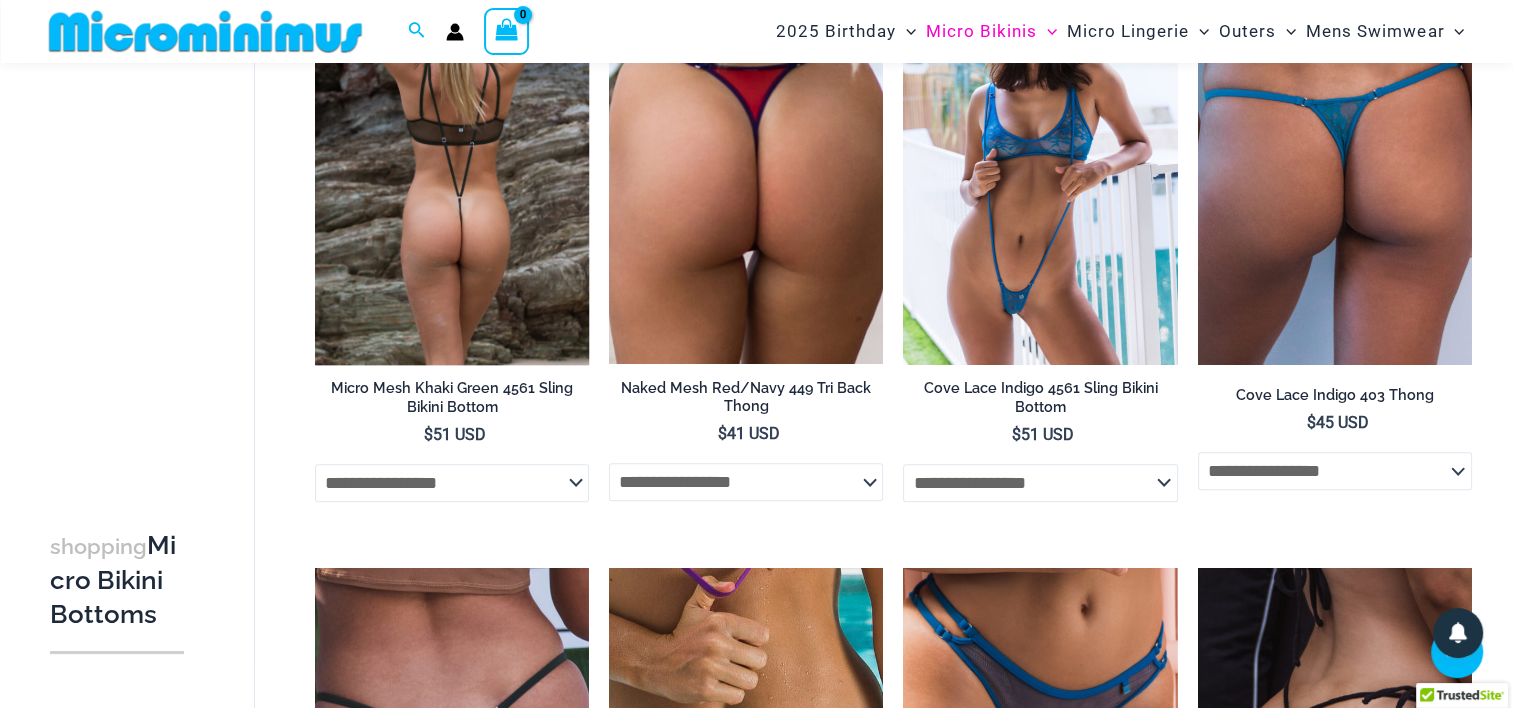 click on "**********" 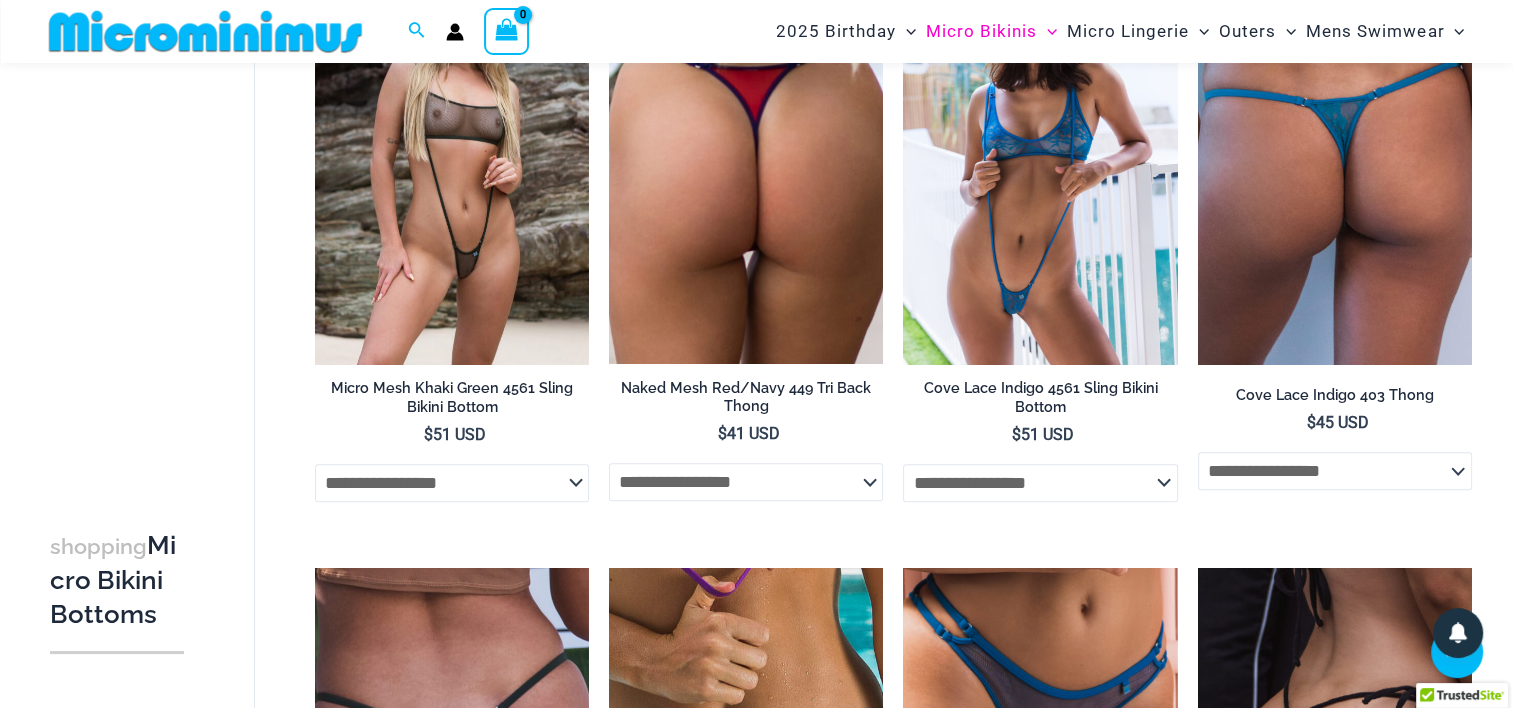 click on "**********" at bounding box center (863, 1814) 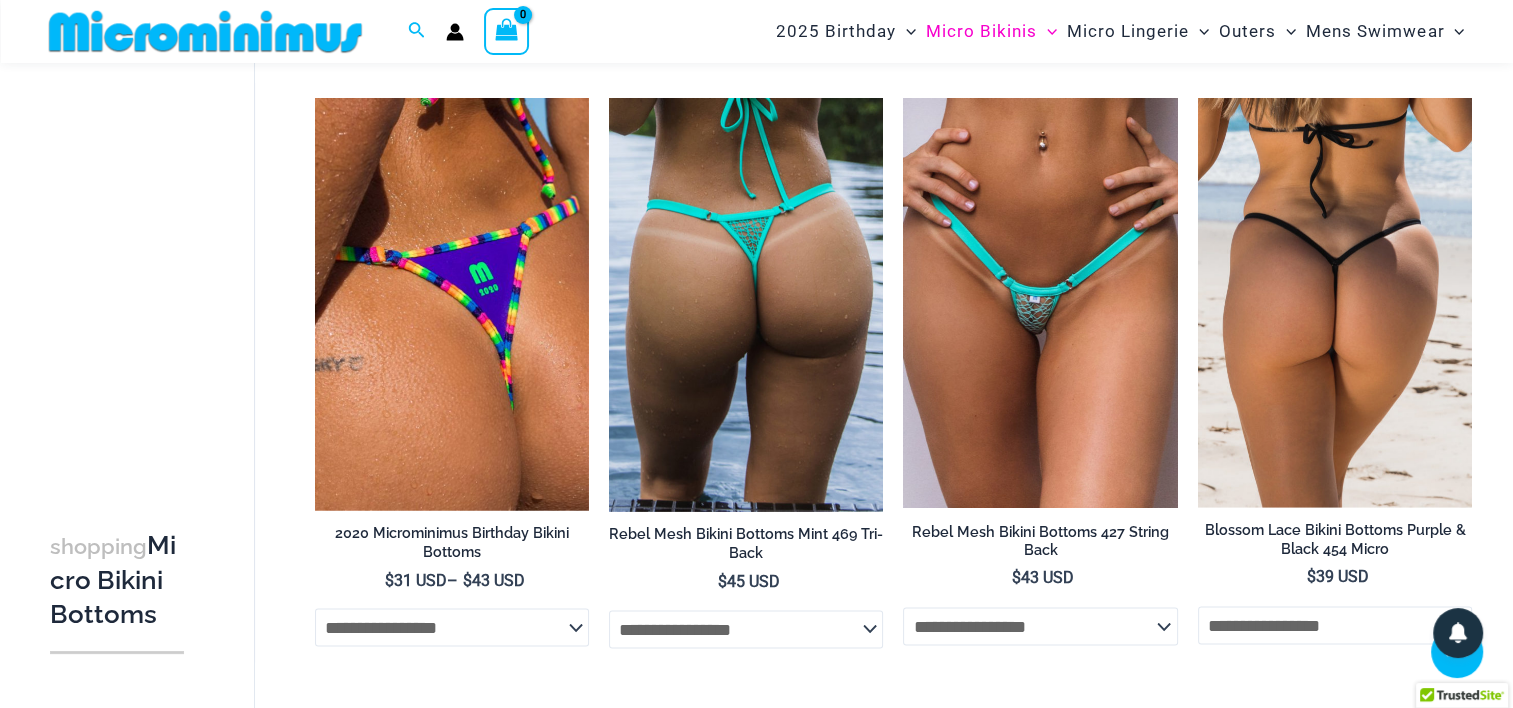 scroll, scrollTop: 3183, scrollLeft: 0, axis: vertical 